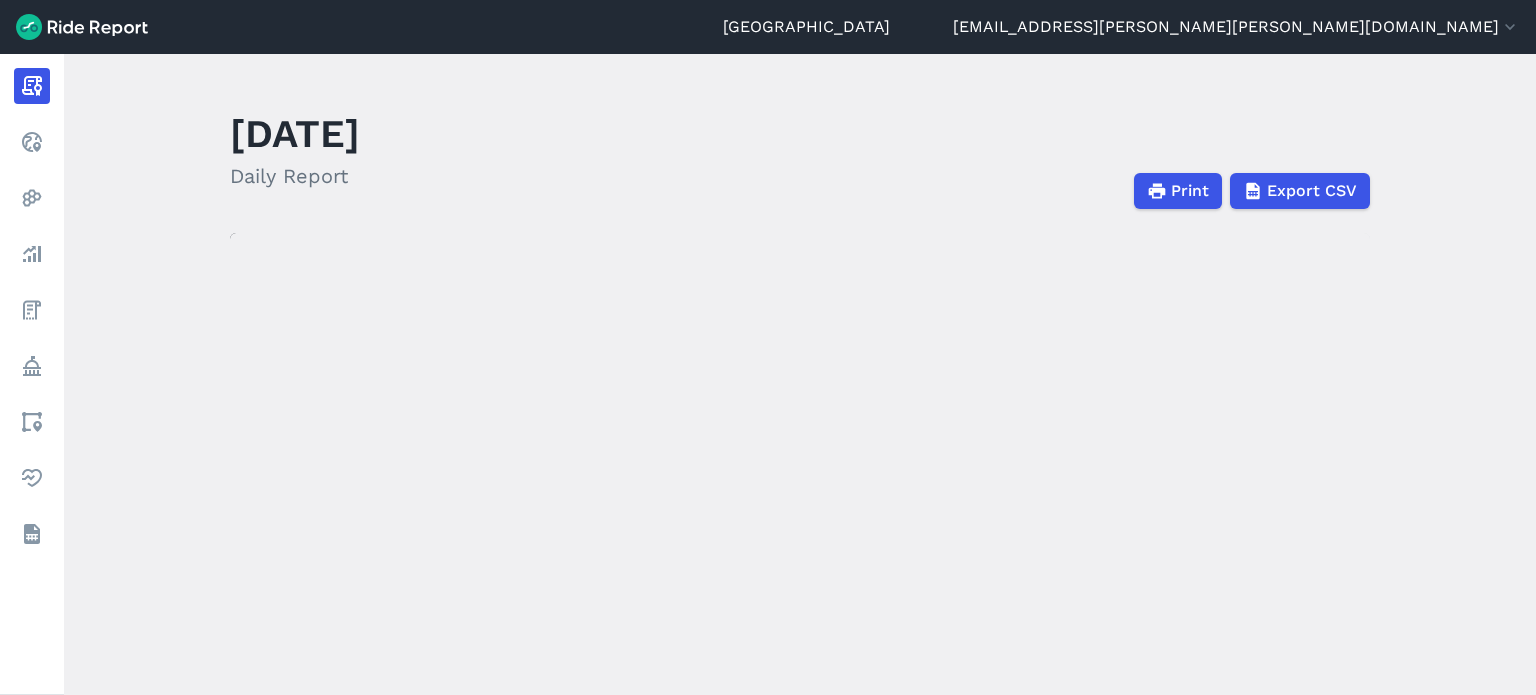 scroll, scrollTop: 0, scrollLeft: 0, axis: both 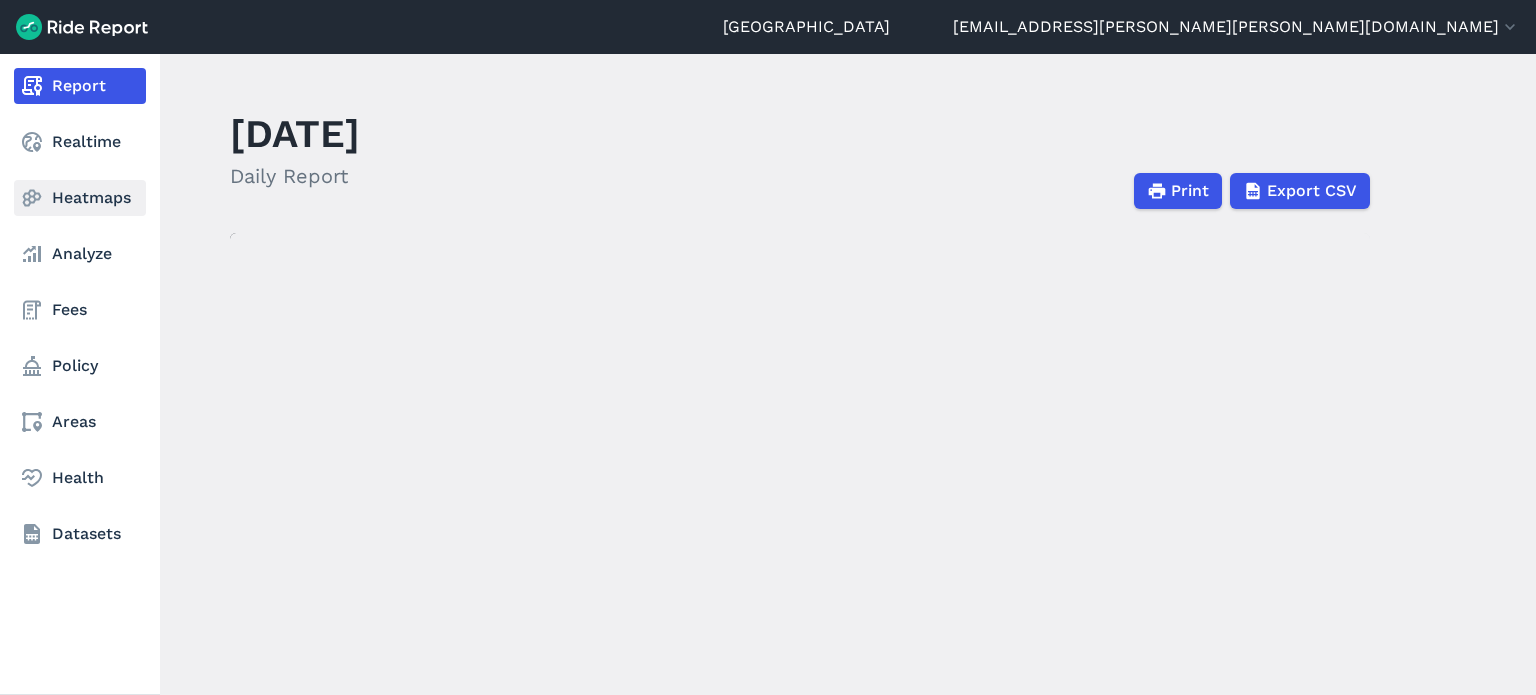click on "Heatmaps" at bounding box center (80, 198) 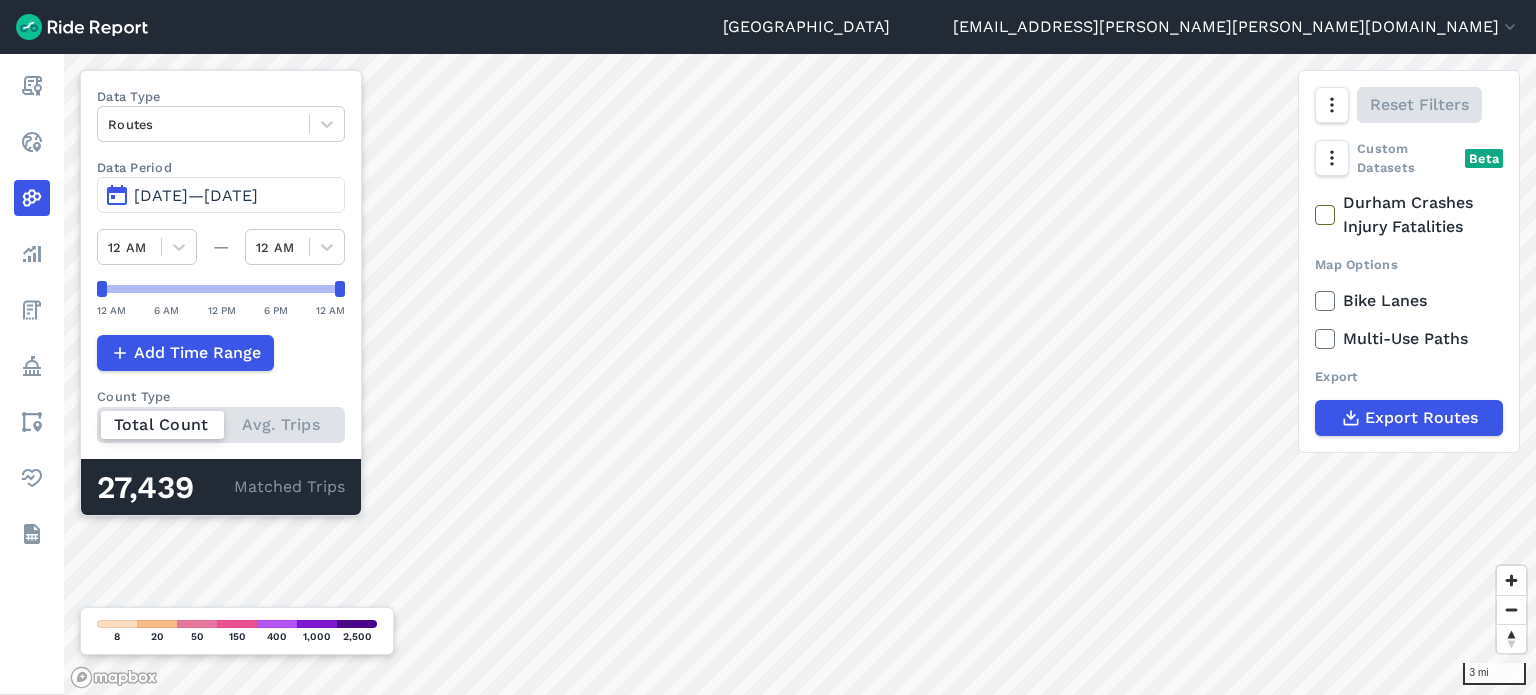 click on "[DATE]—[DATE]" at bounding box center [196, 195] 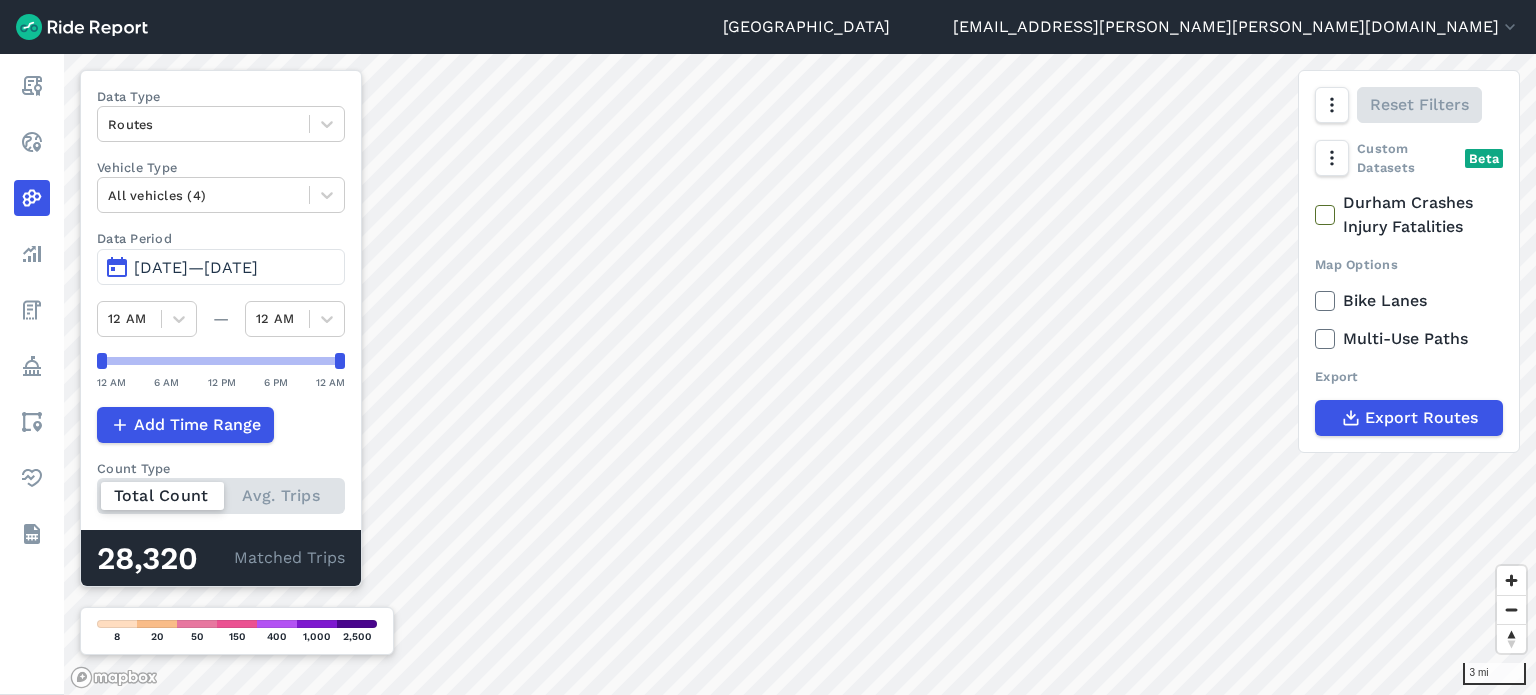 click on "[DATE]—[DATE]" at bounding box center (221, 267) 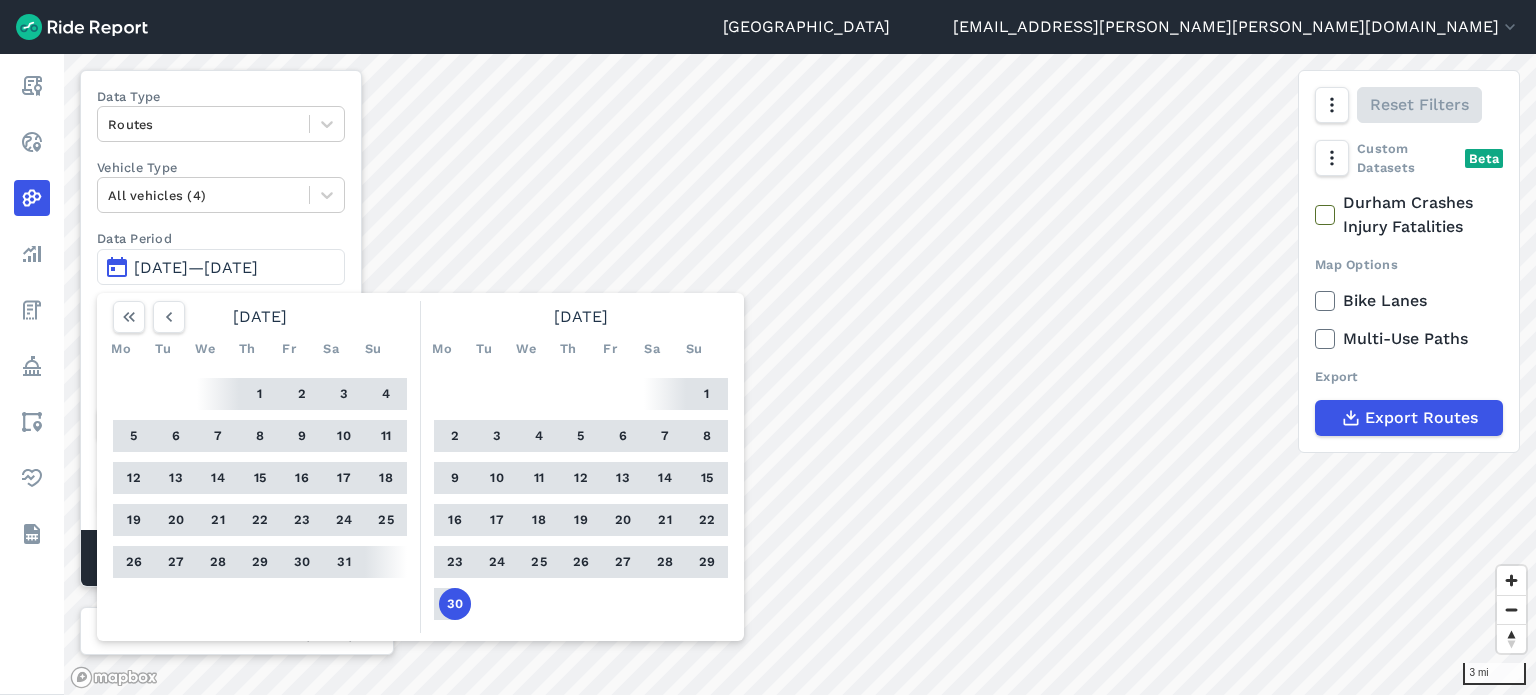 click on "Data Type" at bounding box center (221, 96) 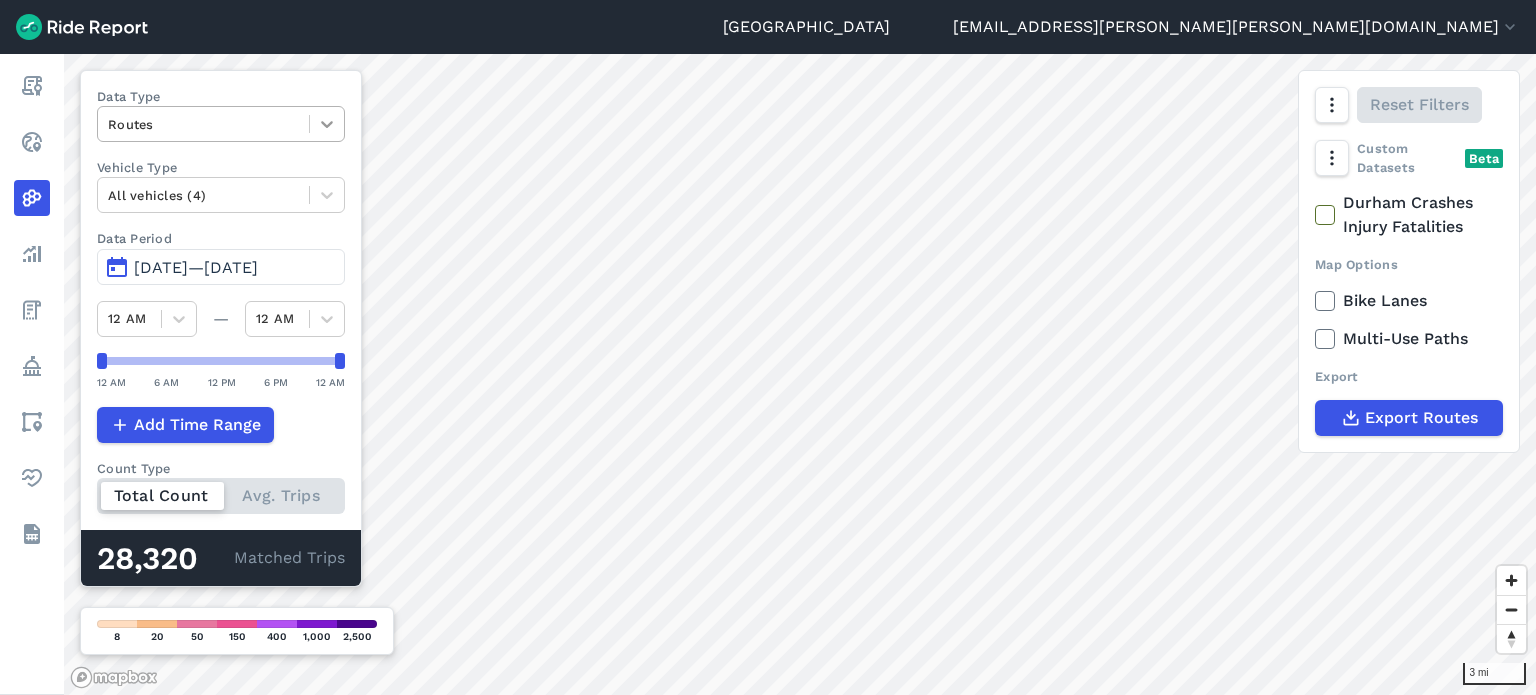 click 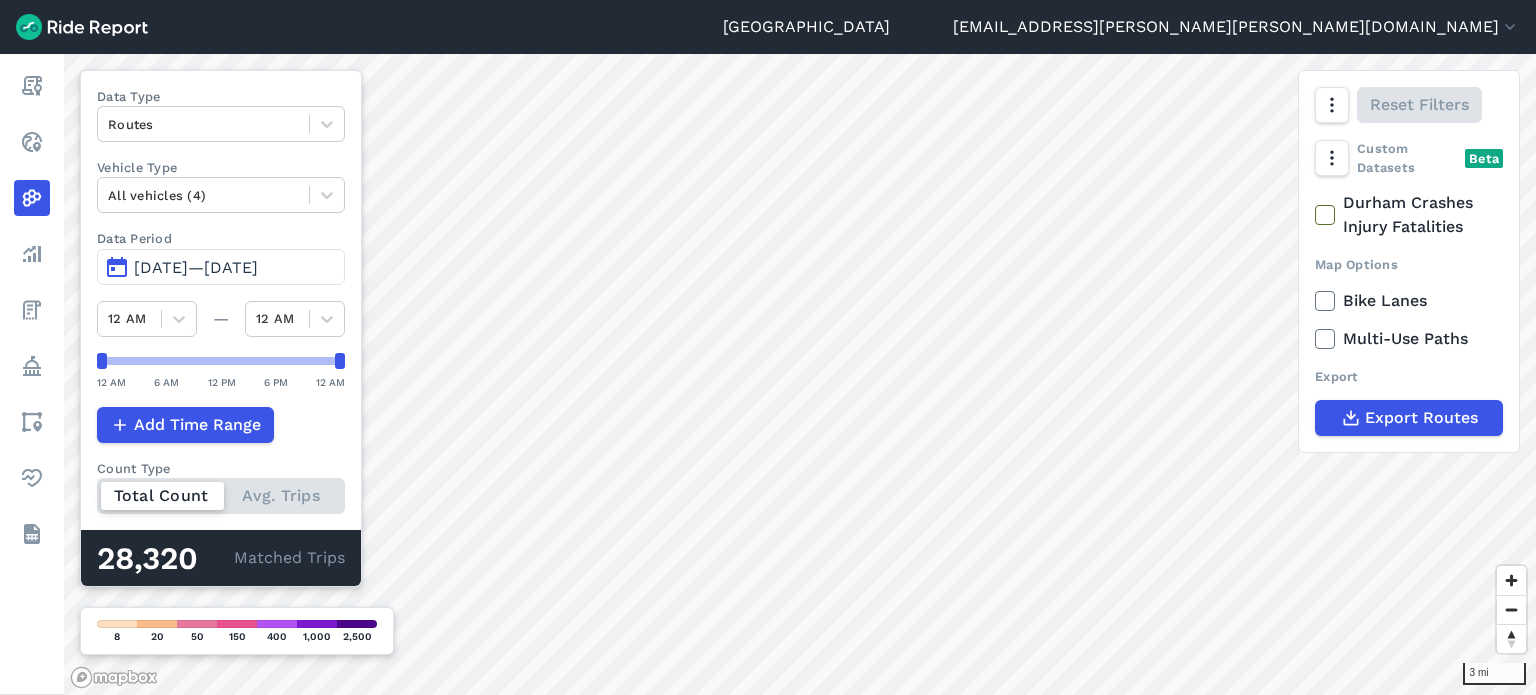 click on "Data Type" at bounding box center [221, 96] 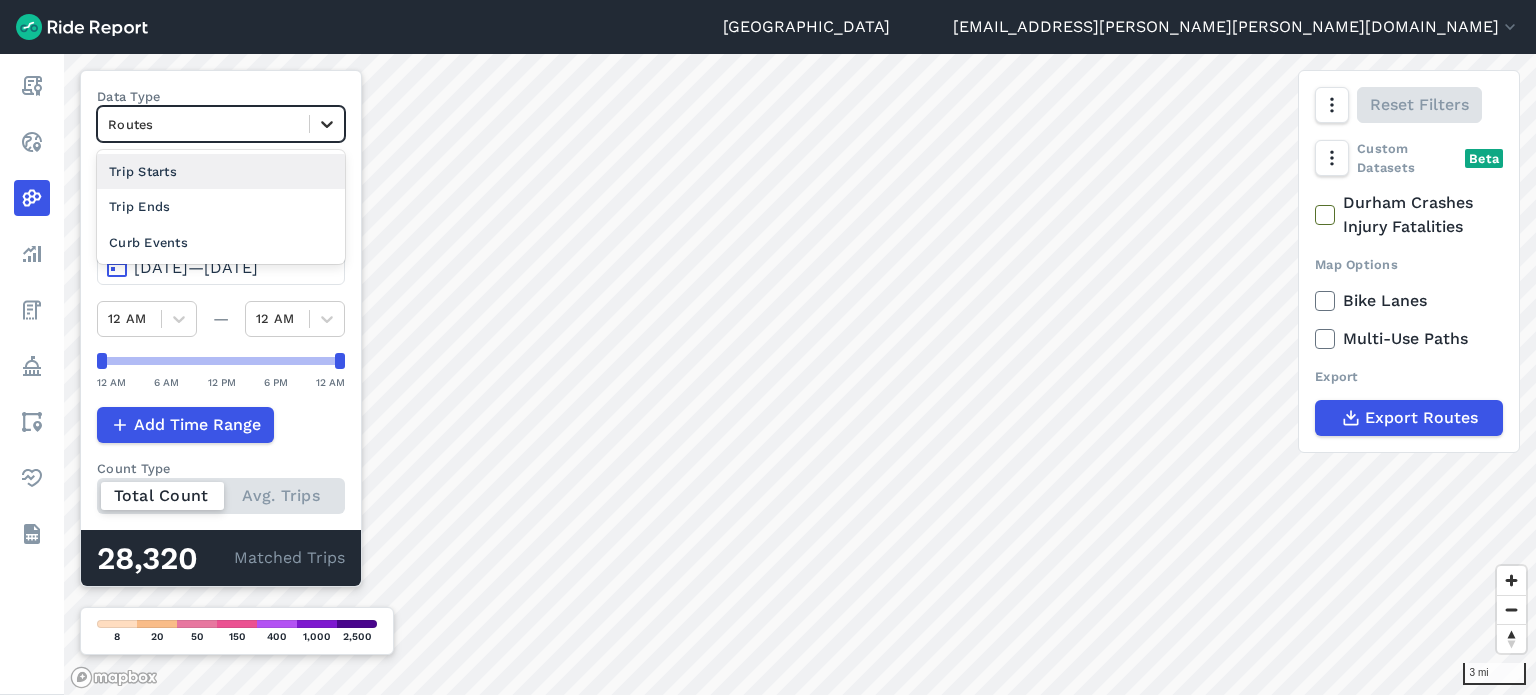click 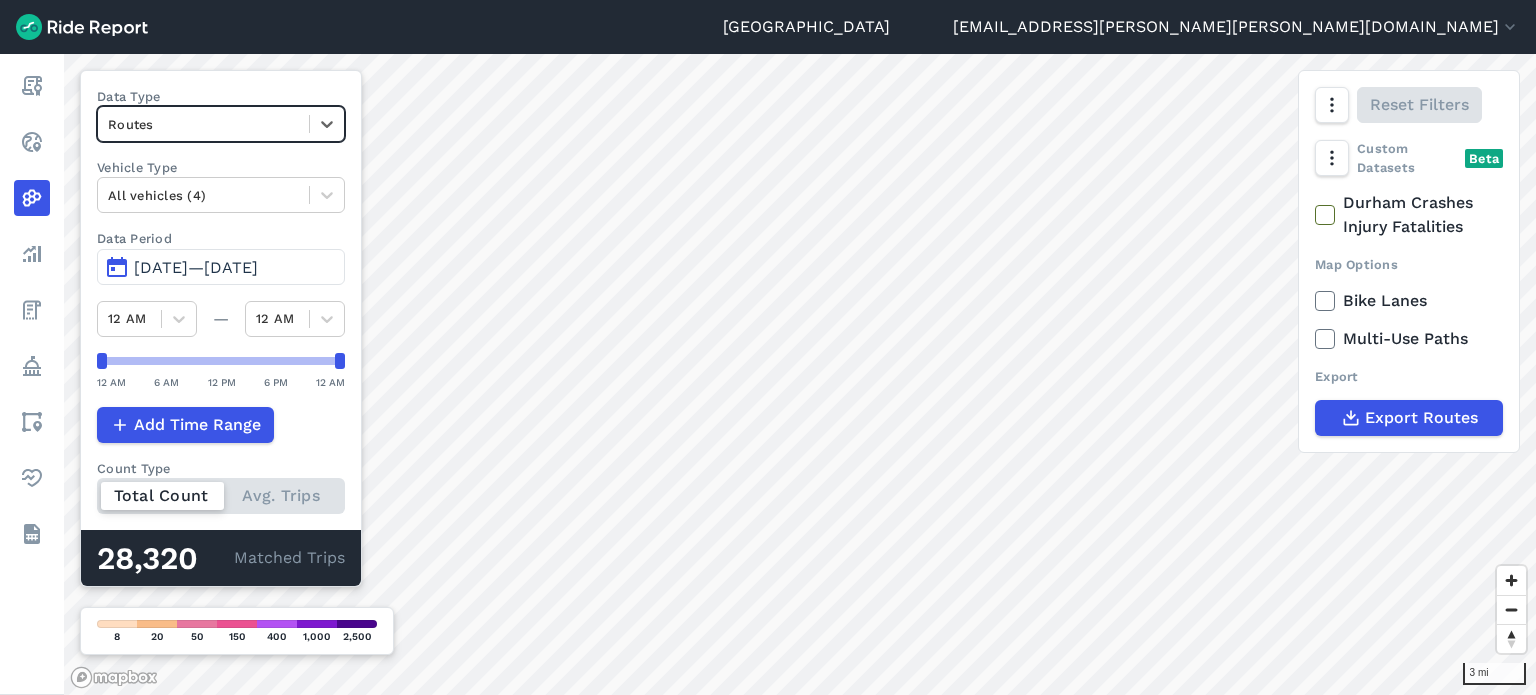 click on "Data Type   Select is focused ,type to refine list, press Down to open the menu,  Routes Vehicle Type All vehicles (4) Data Period Apr 2, 2025—[DATE] 12 AM — 12 AM 12 AM 6 AM 12 PM 6 PM 12 AM Add Time Range Count Type Total Count Avg. Trips 28,320 Matched Trips" at bounding box center (221, 328) 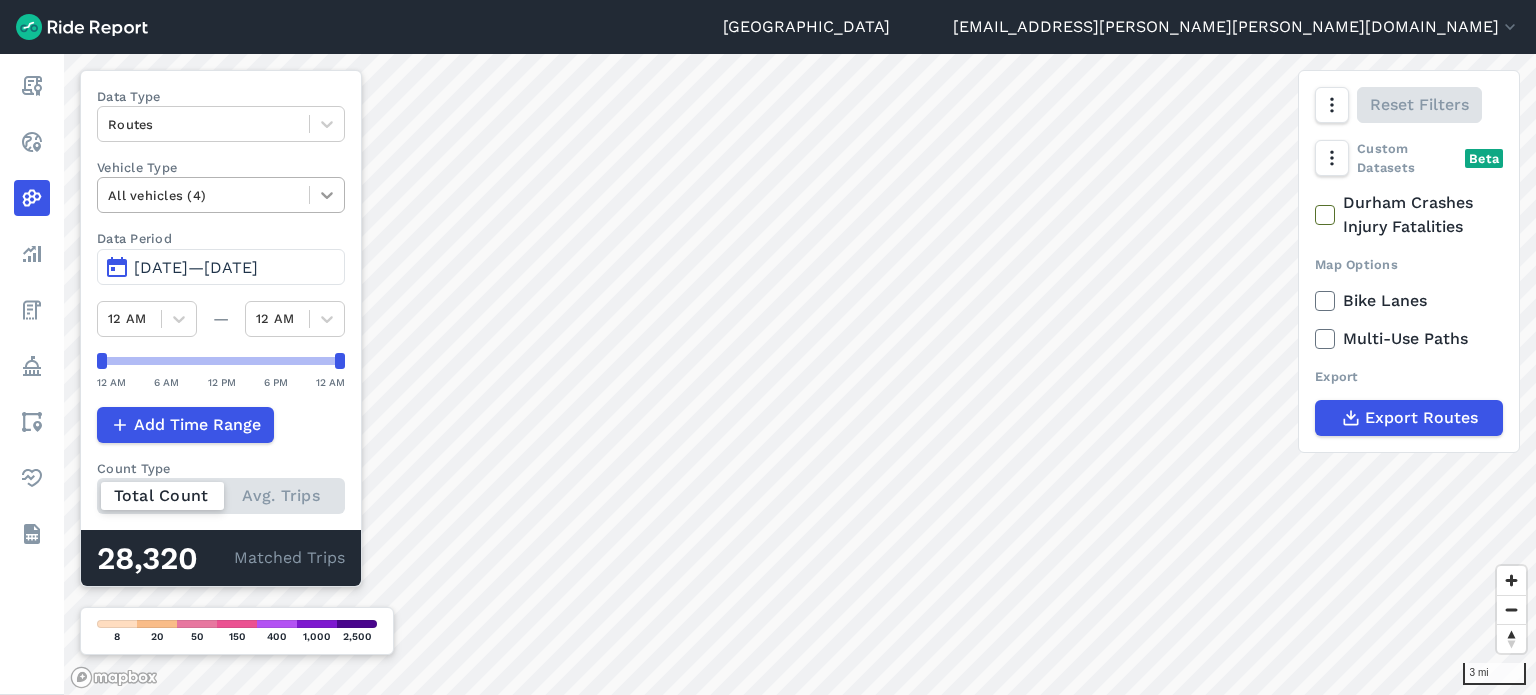 click at bounding box center (327, 195) 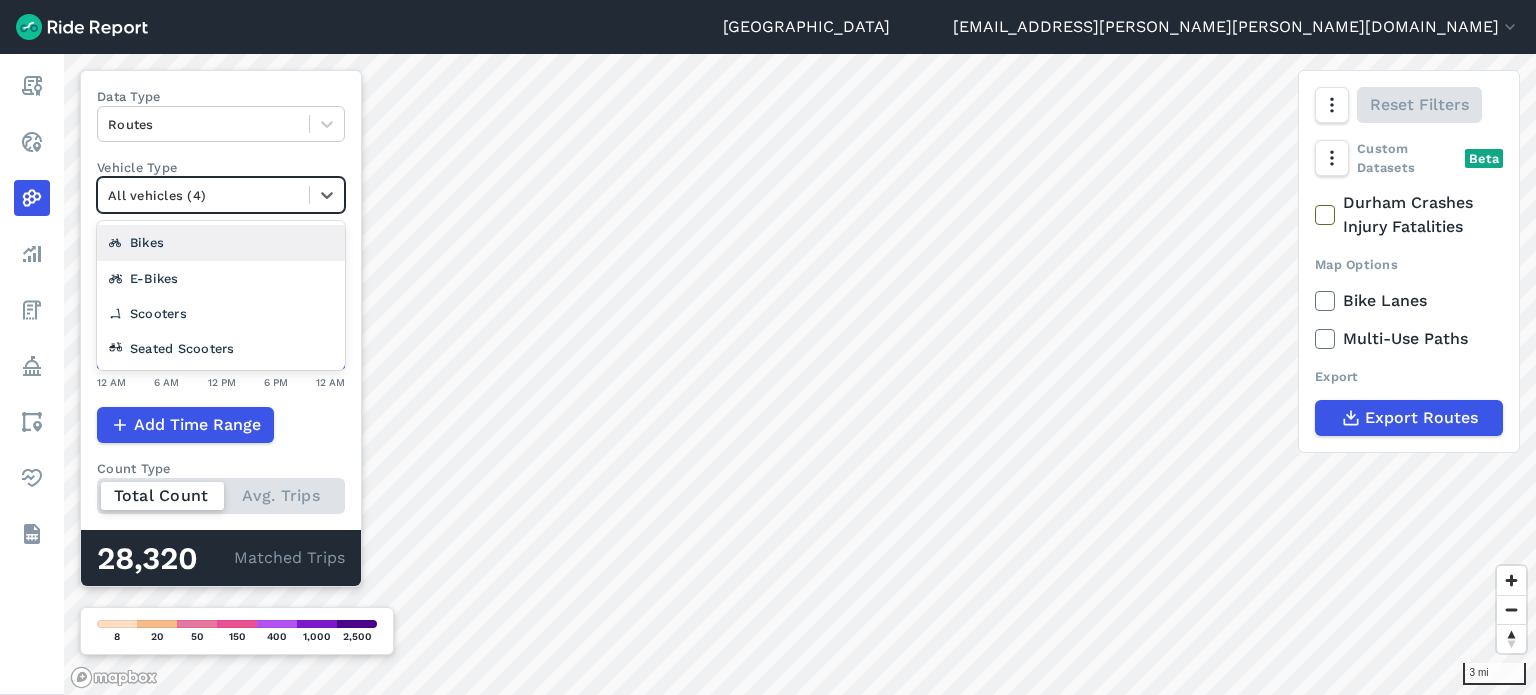 click on "Data Type" at bounding box center (221, 96) 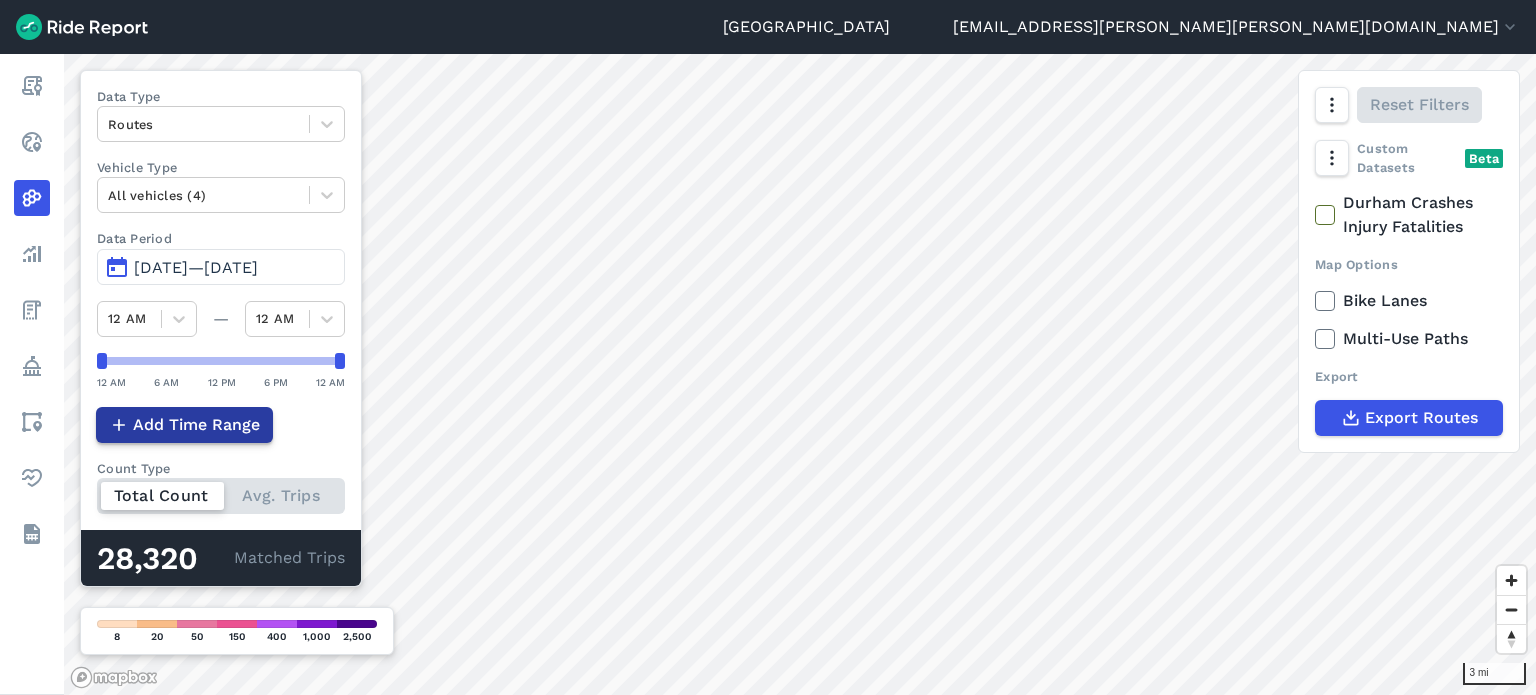 click on "Add Time Range" at bounding box center (196, 425) 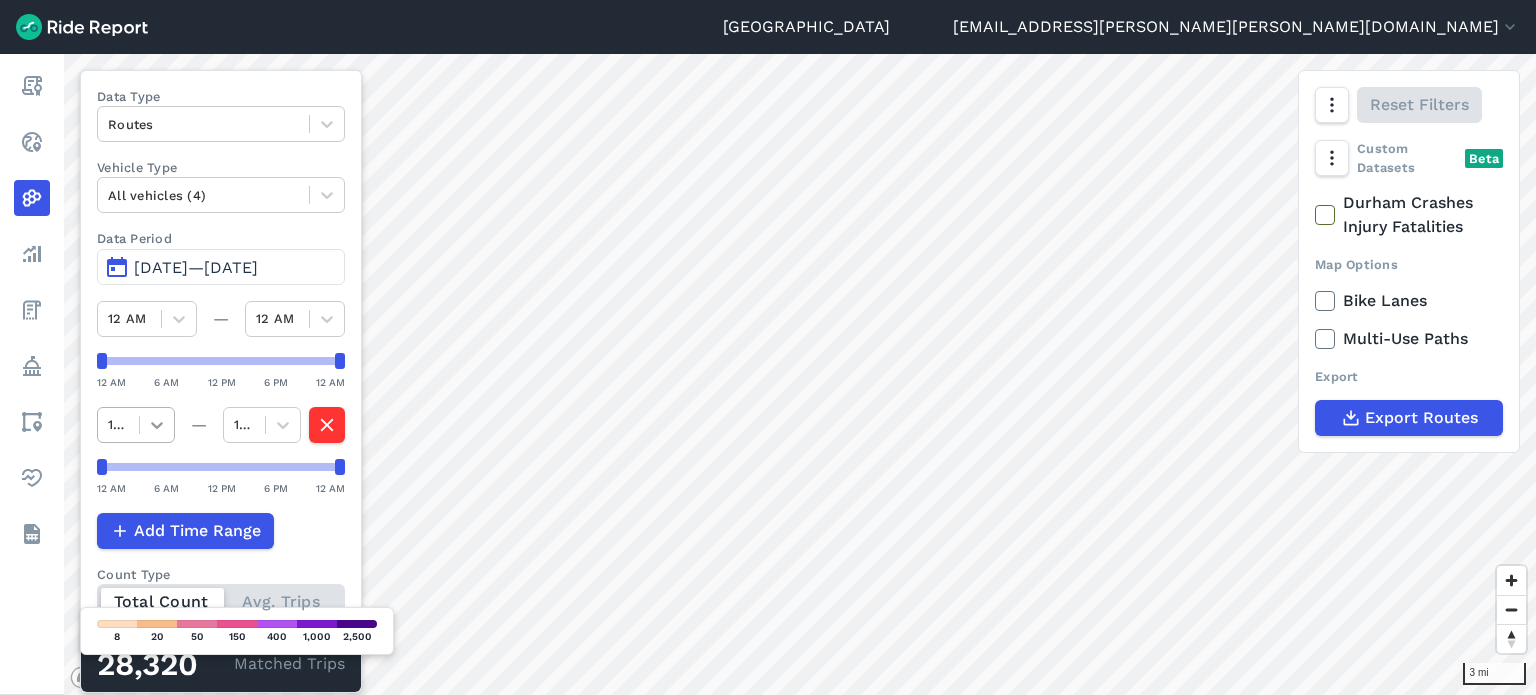 click 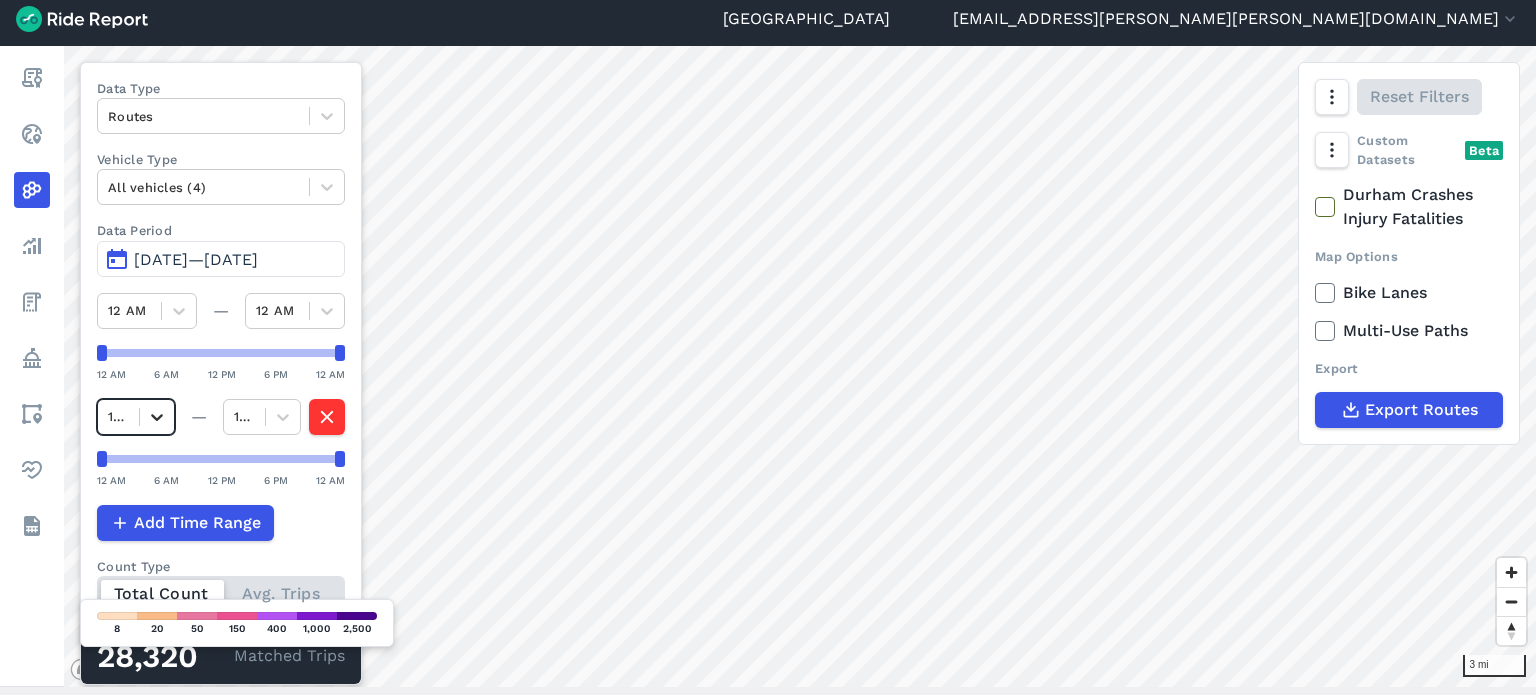 click 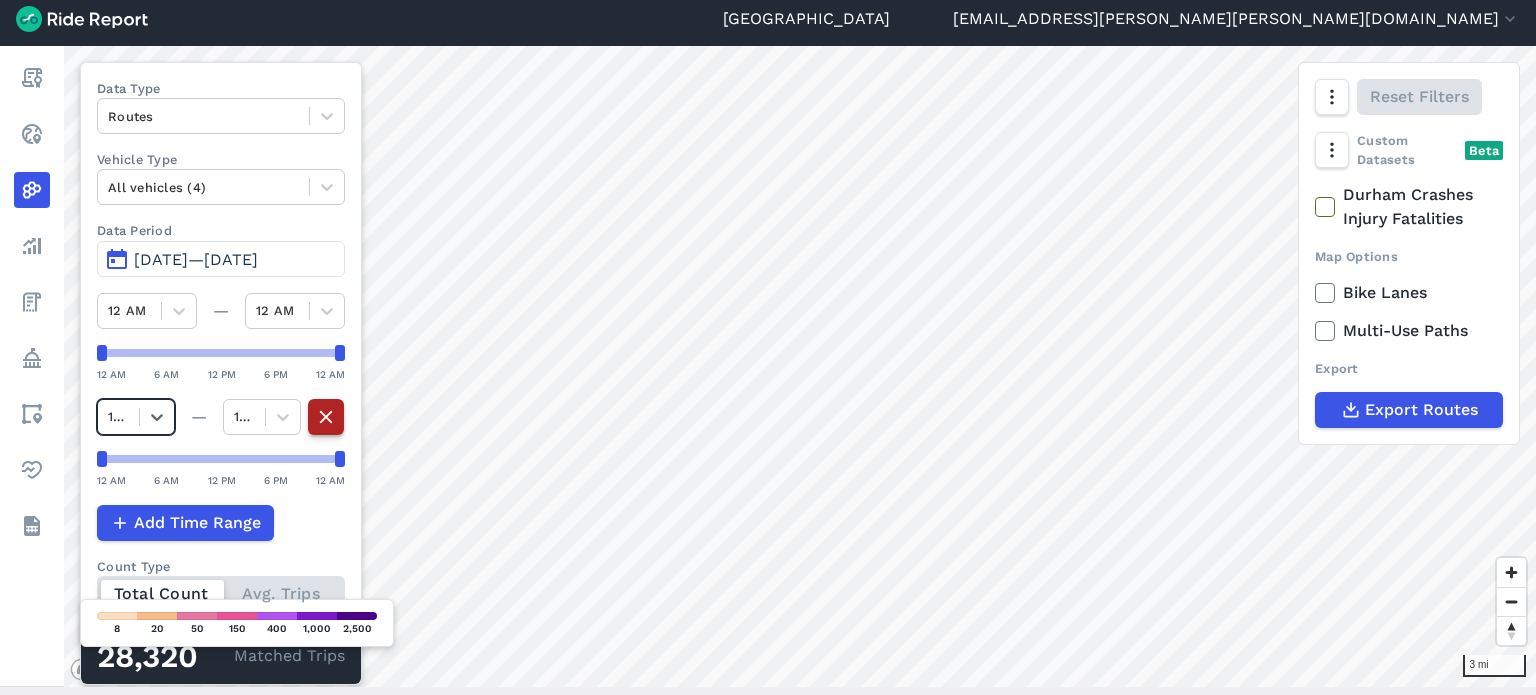 click 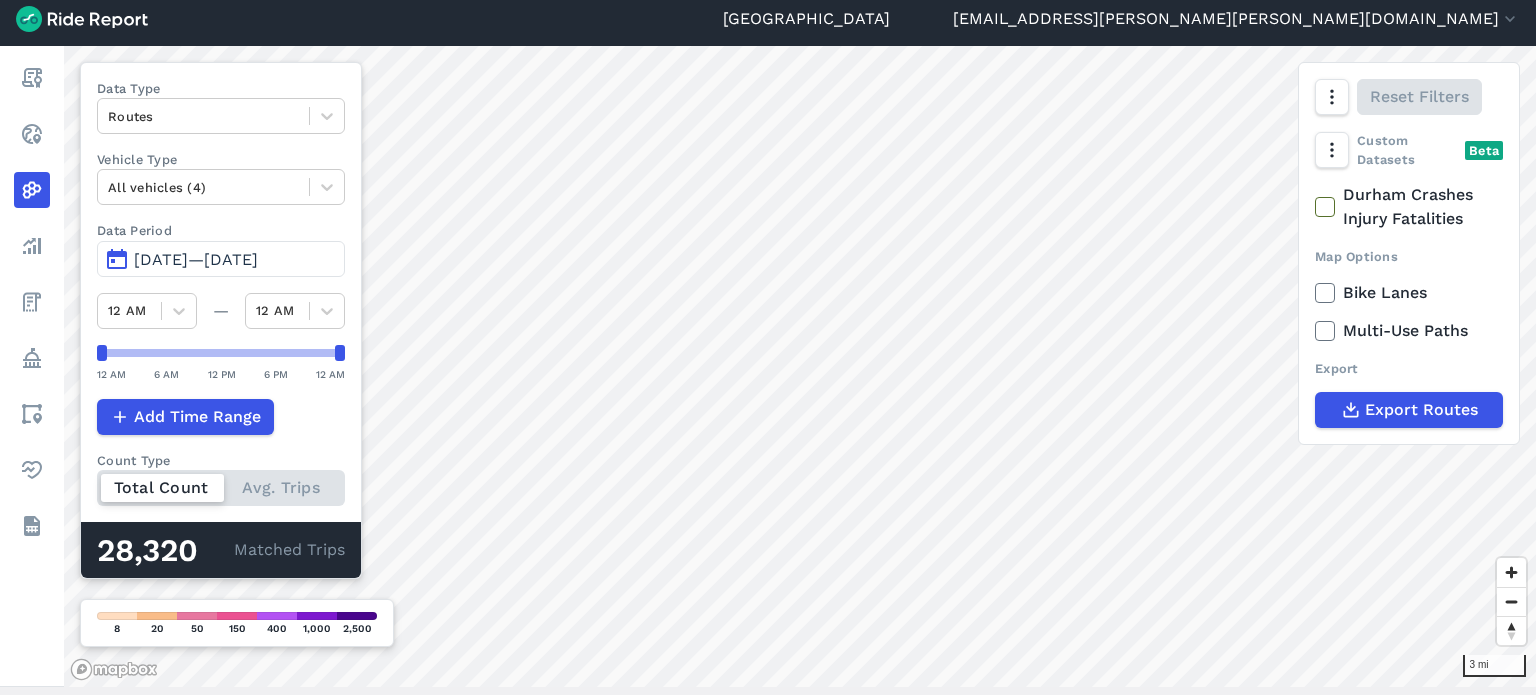 click on "Add Time Range" at bounding box center (221, 417) 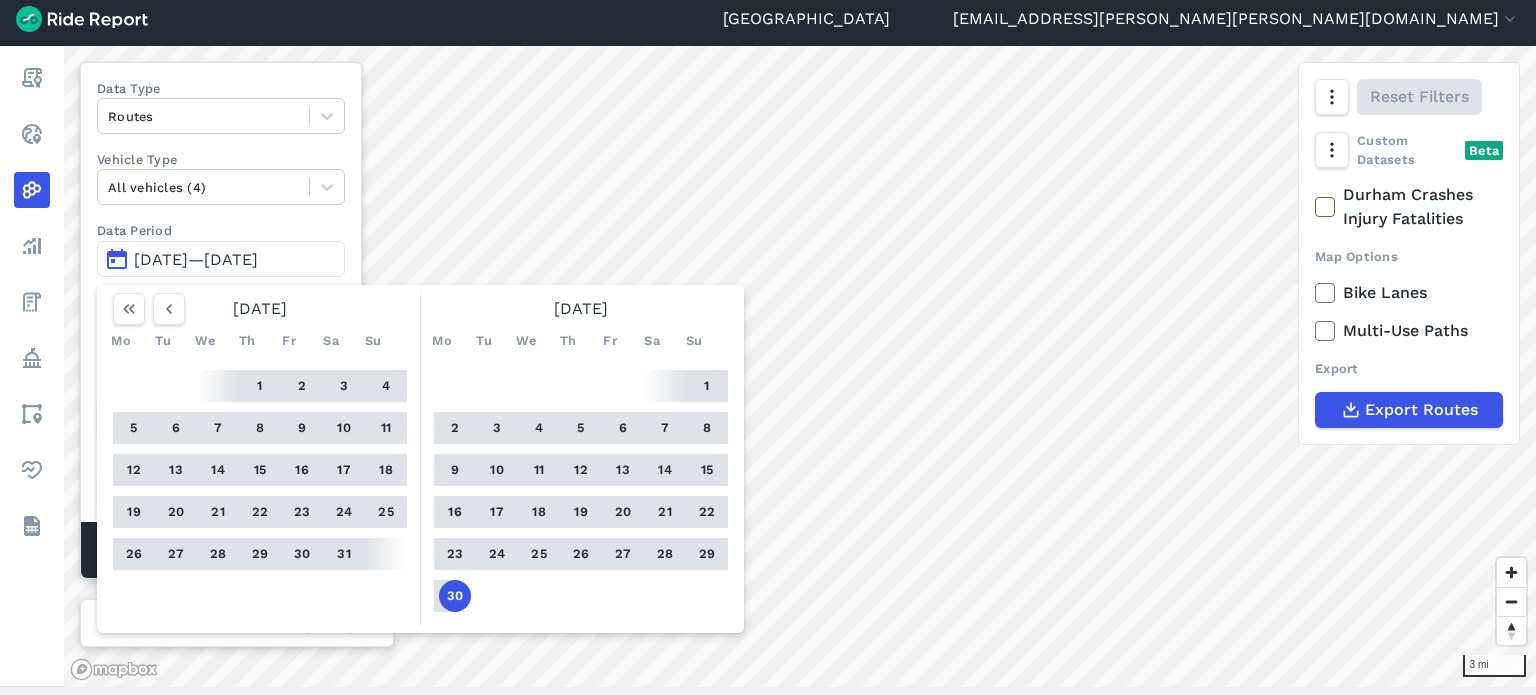click on "28" at bounding box center [665, 554] 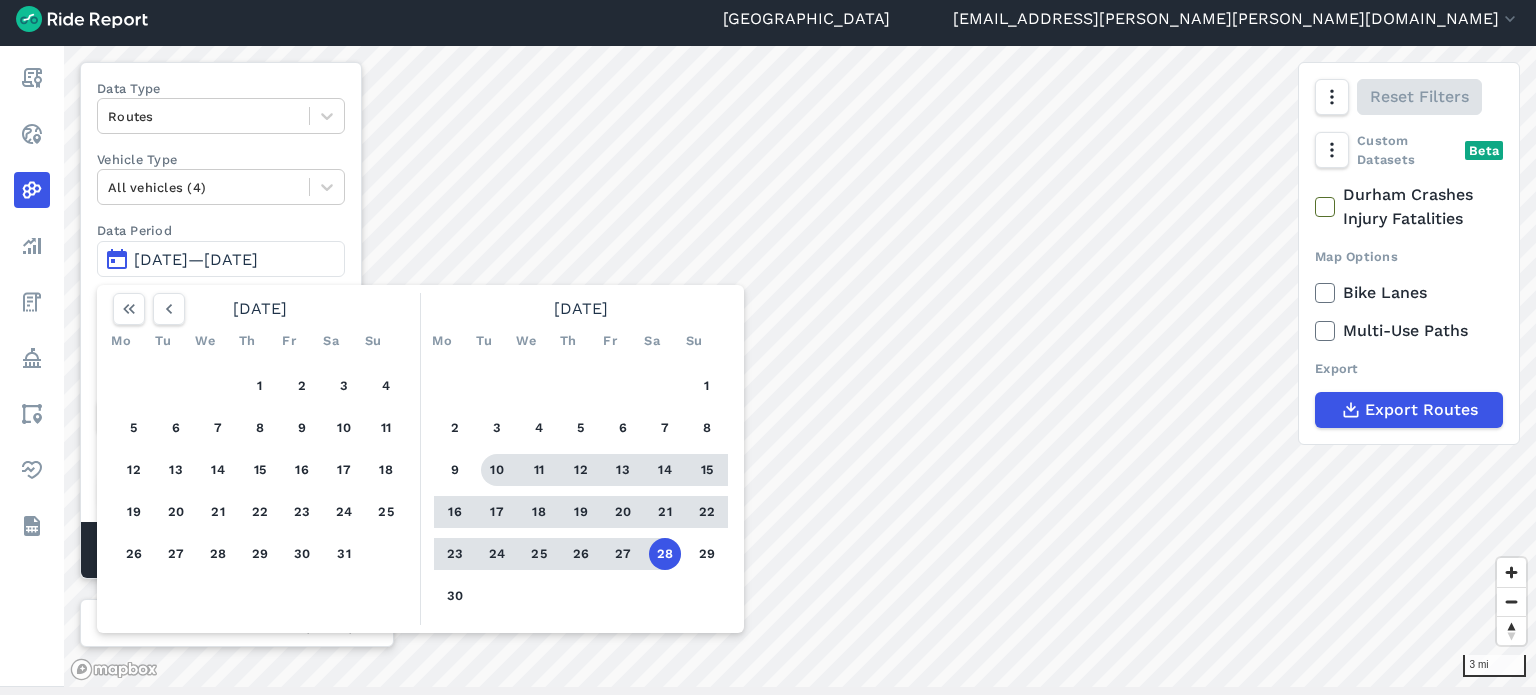 click on "Data Type Routes Vehicle Type All vehicles (4) Data Period [DATE]—[DATE] [DATE] Mo Tu We Th Fr Sa Su 1 2 3 4 5 6 7 8 9 10 11 12 13 14 15 16 17 18 19 20 21 22 23 24 25 26 27 28 29 30 31 [DATE] Mo Tu We Th Fr Sa Su 1 2 3 4 5 6 7 8 9 10 11 12 13 14 15 16 17 18 19 20 21 22 23 24 25 26 27 28 29 30 12 AM — 12 AM 12 AM 6 AM 12 PM 6 PM 12 AM Add Time Range Count Type Total Count Avg. Trips 28,320 Matched Trips" at bounding box center [221, 320] 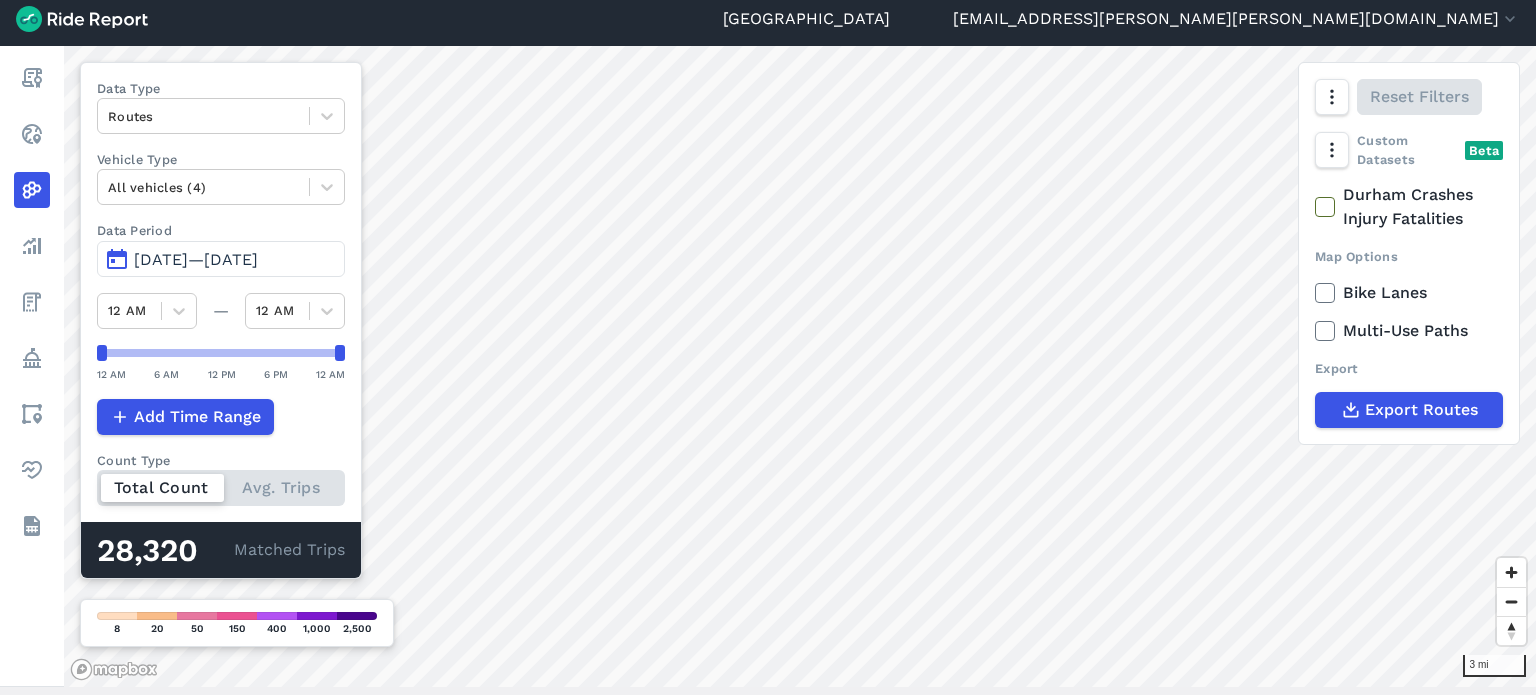 click on "[DATE]—[DATE]" at bounding box center (196, 259) 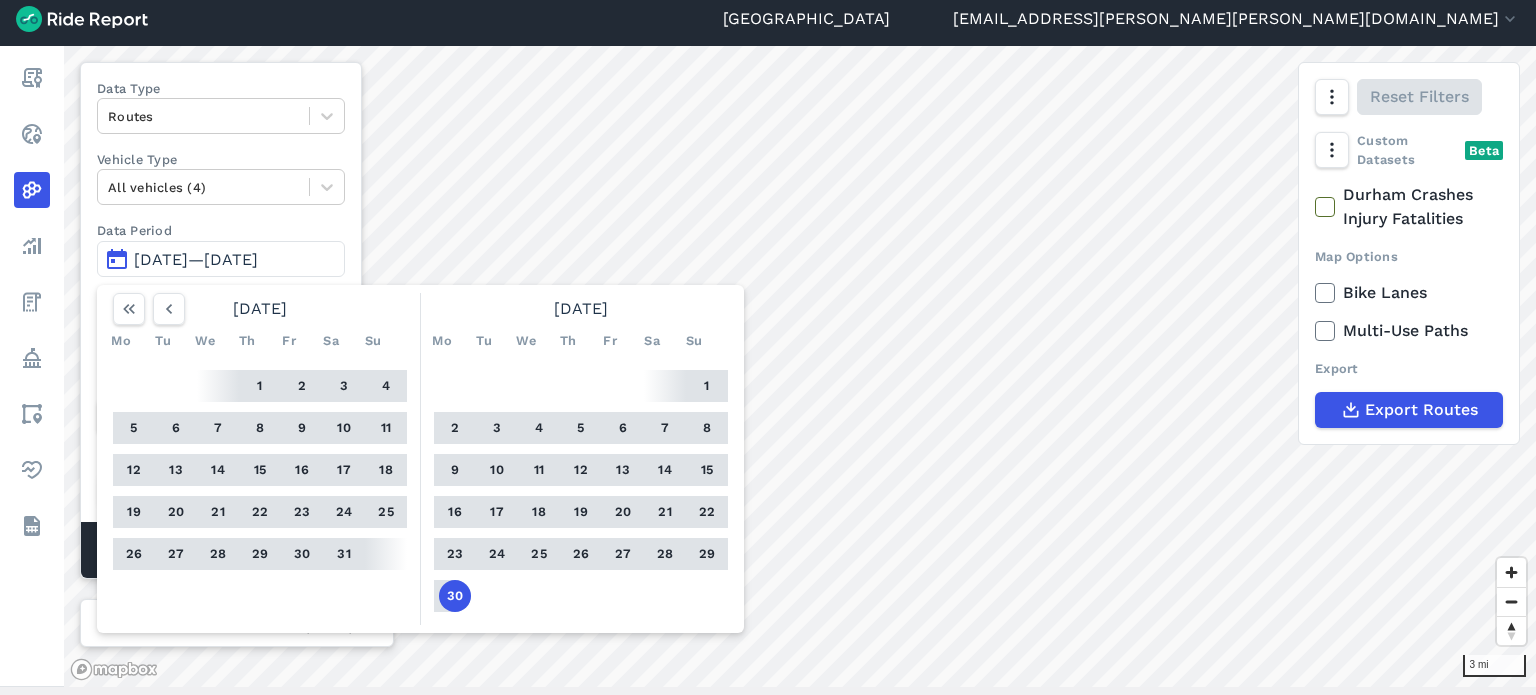 click on "28" at bounding box center (665, 554) 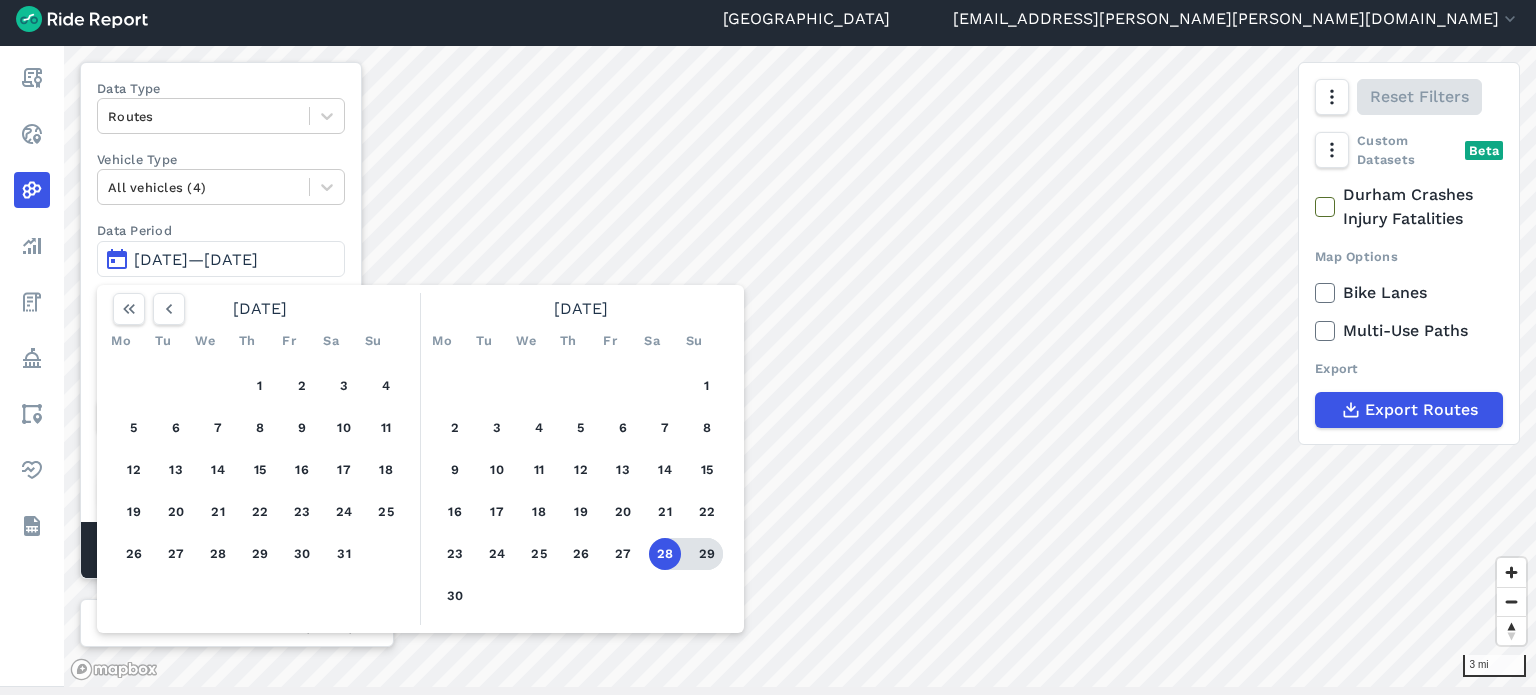 click on "29" at bounding box center [707, 554] 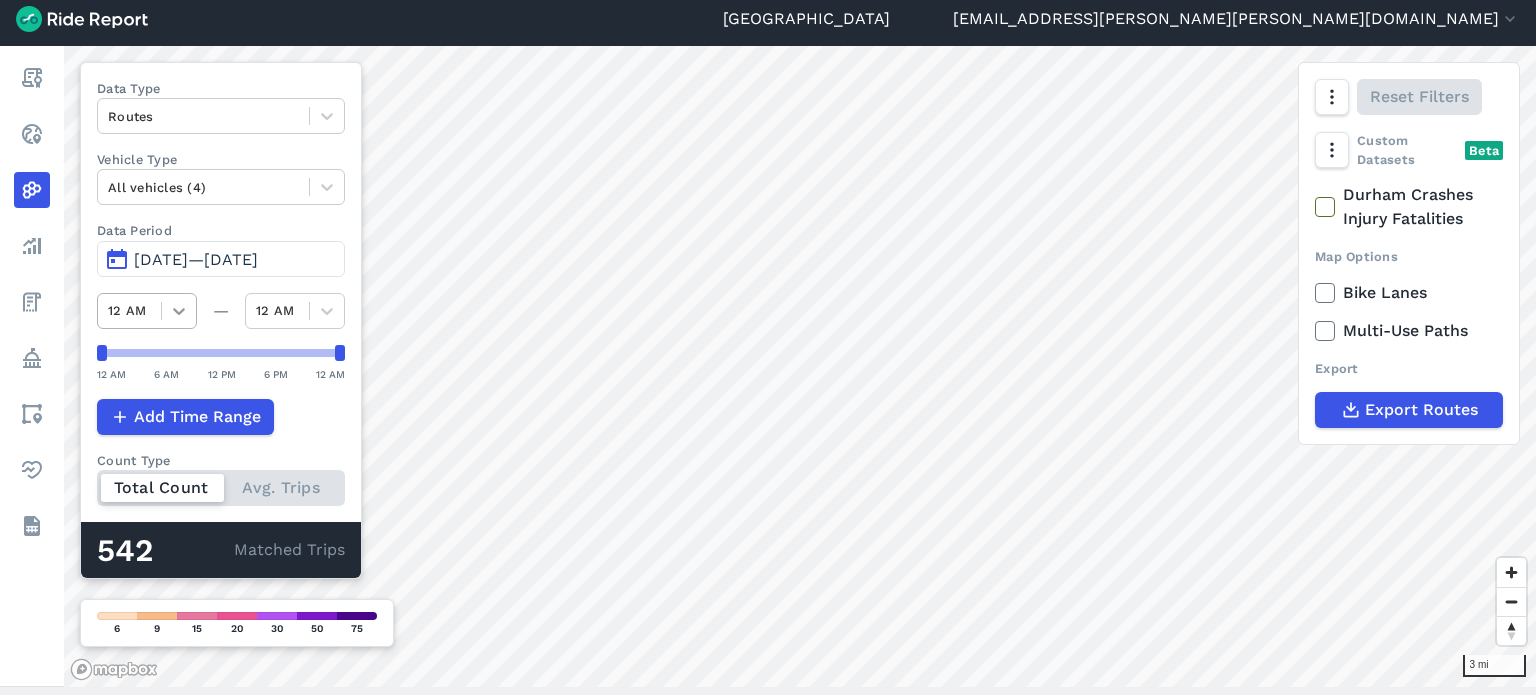 click at bounding box center (179, 311) 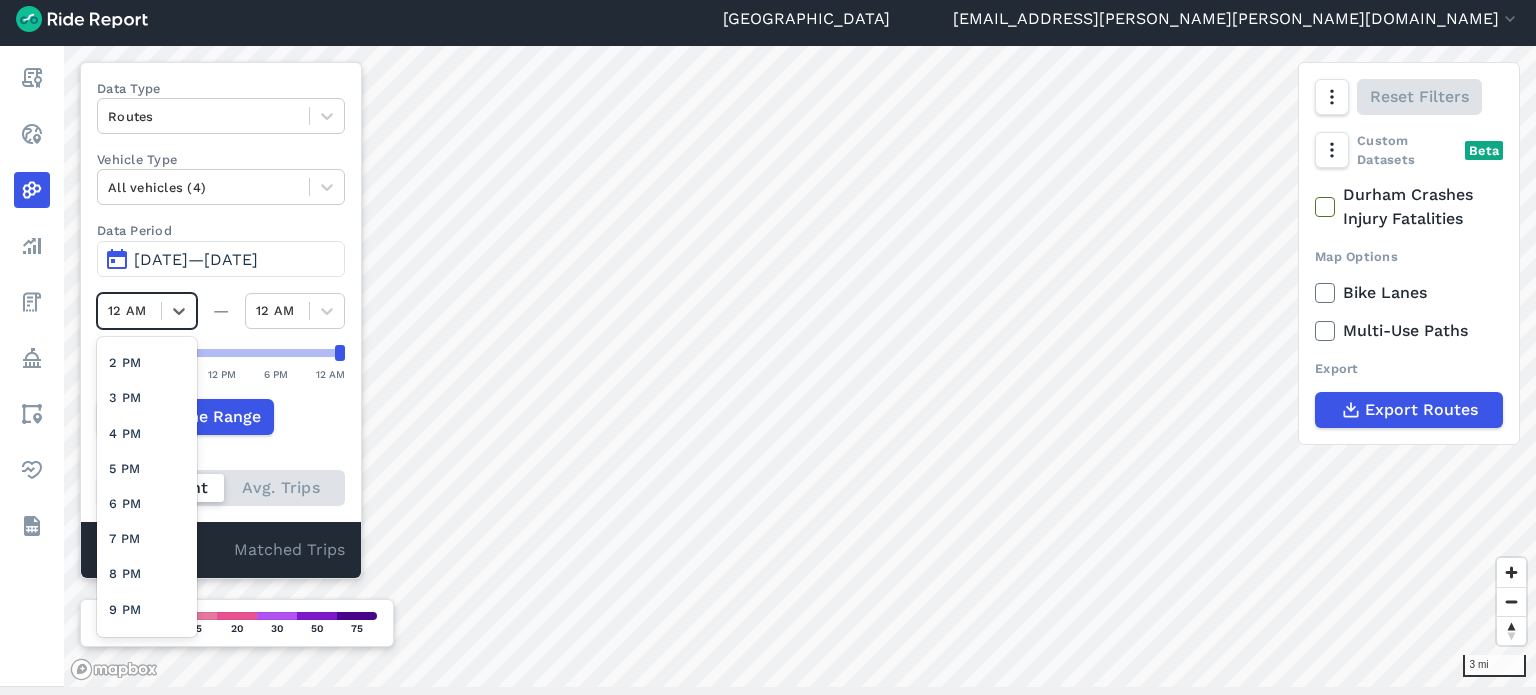 scroll, scrollTop: 463, scrollLeft: 0, axis: vertical 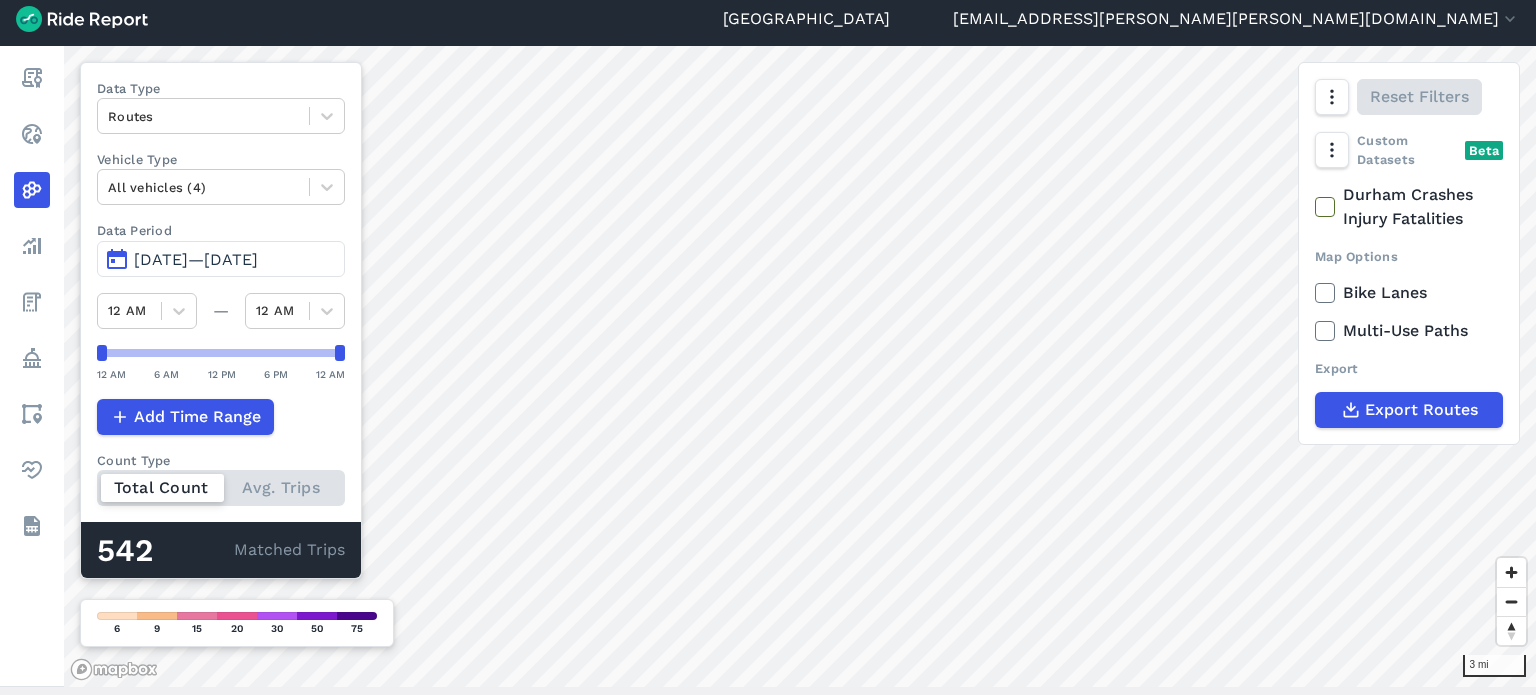 click on "12 AM — 12 AM" at bounding box center (221, 311) 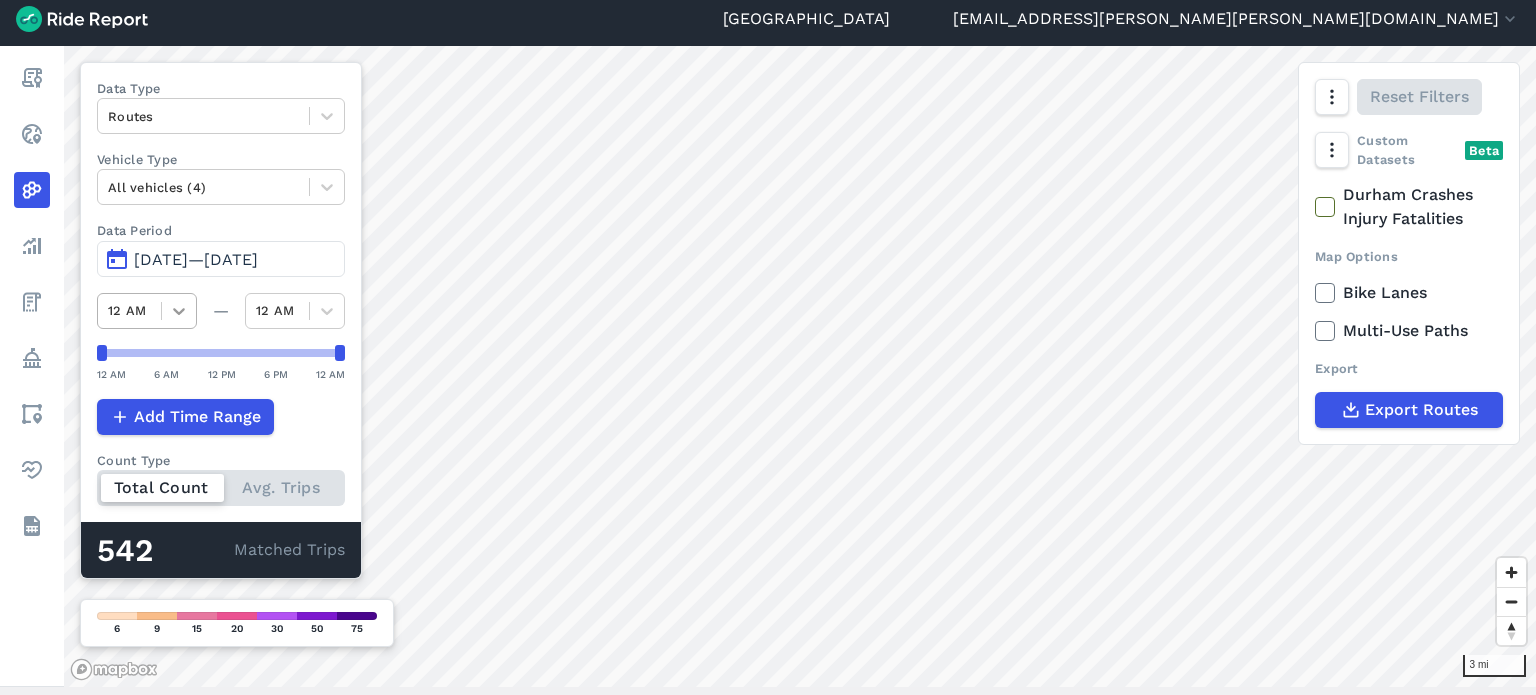 click at bounding box center [179, 311] 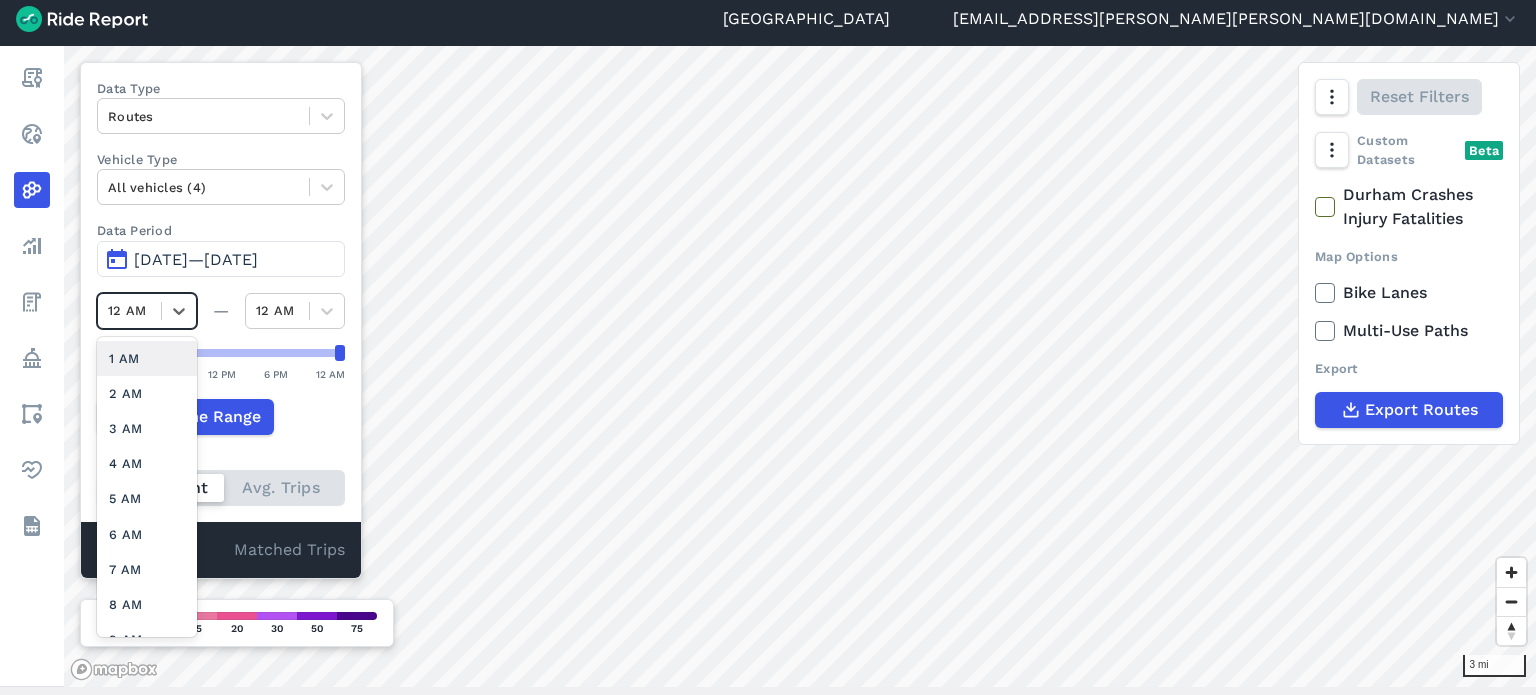 click on "[DATE]—[DATE]" at bounding box center (221, 259) 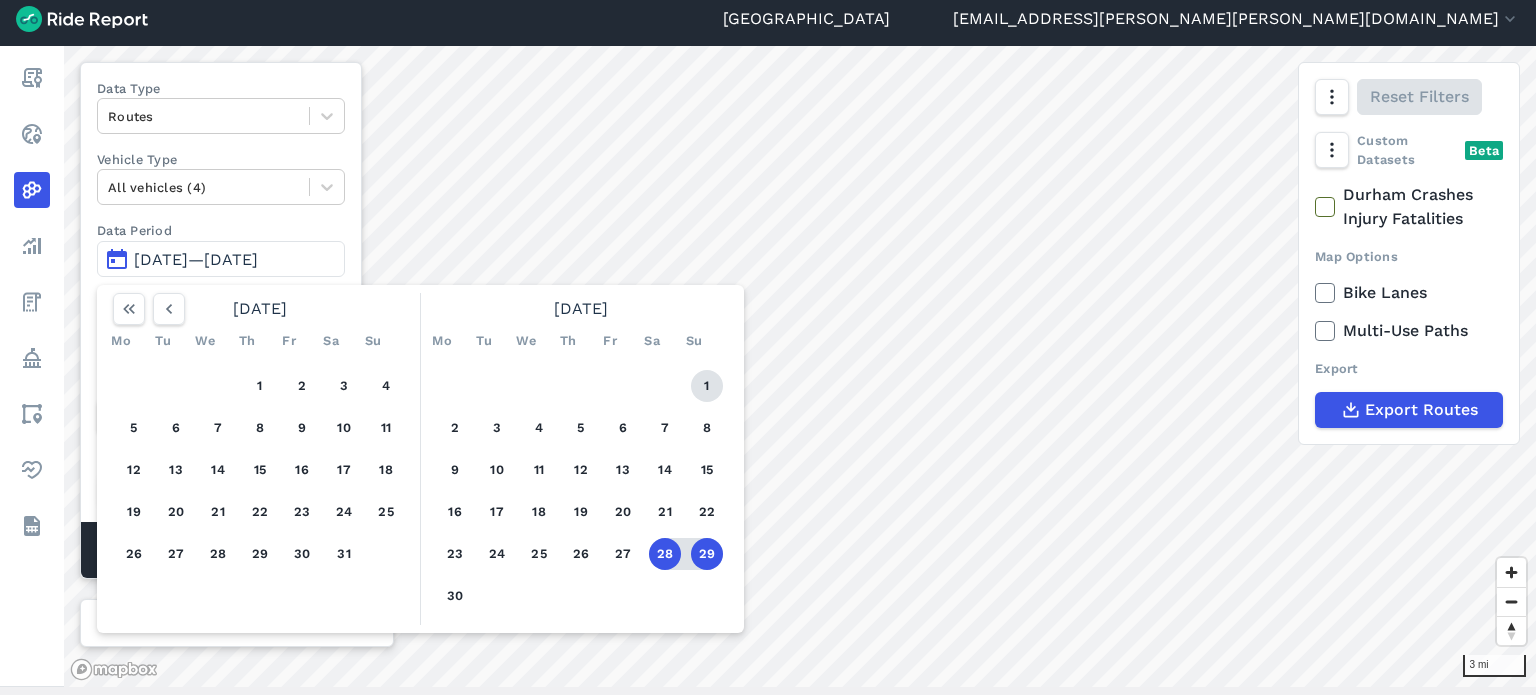 click on "1" at bounding box center (707, 386) 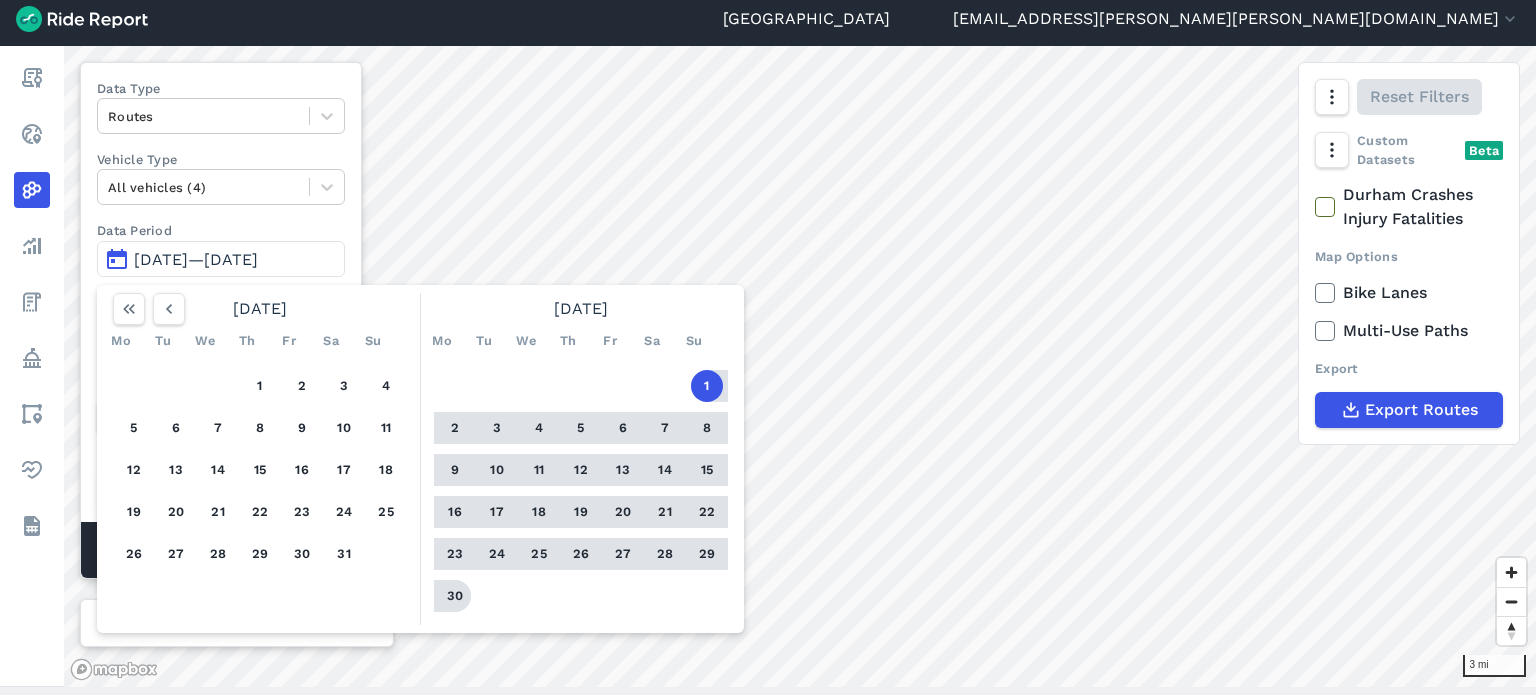 click on "30" at bounding box center [455, 596] 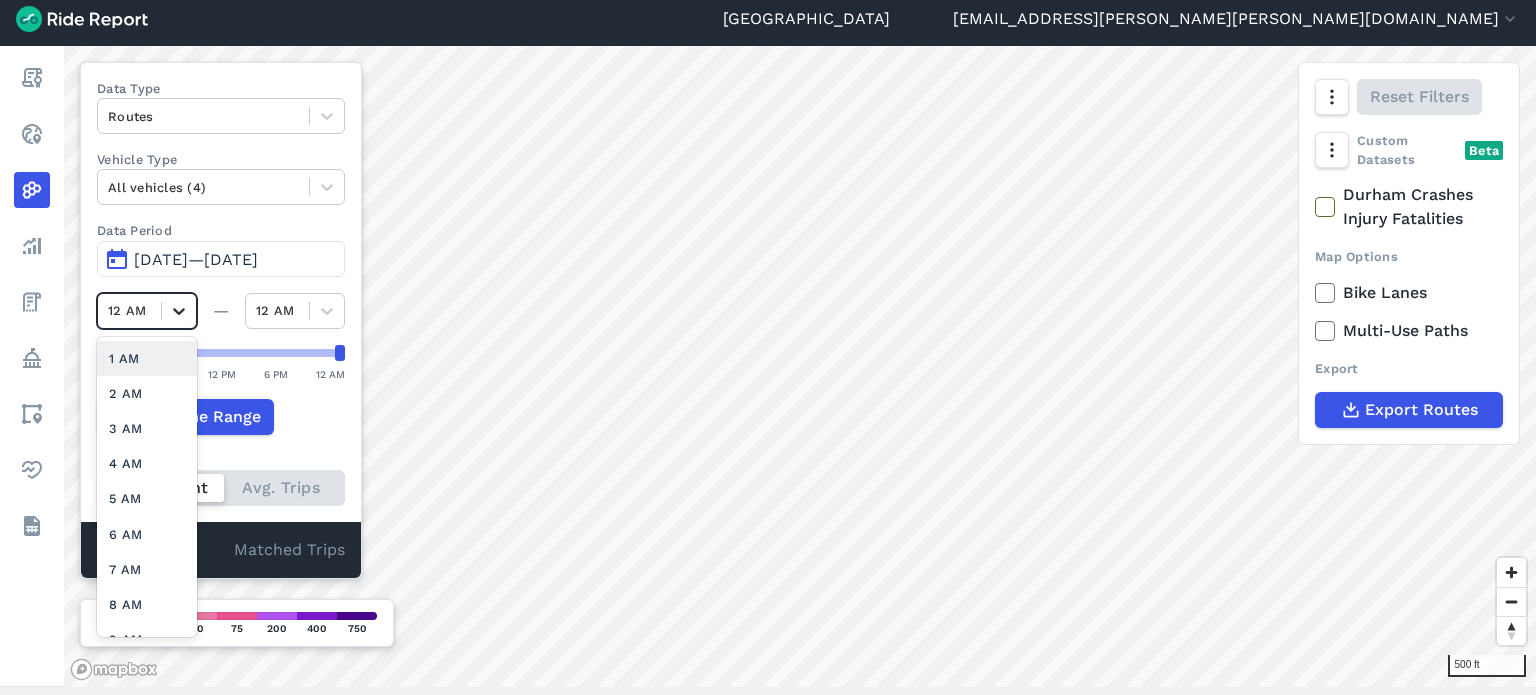 click 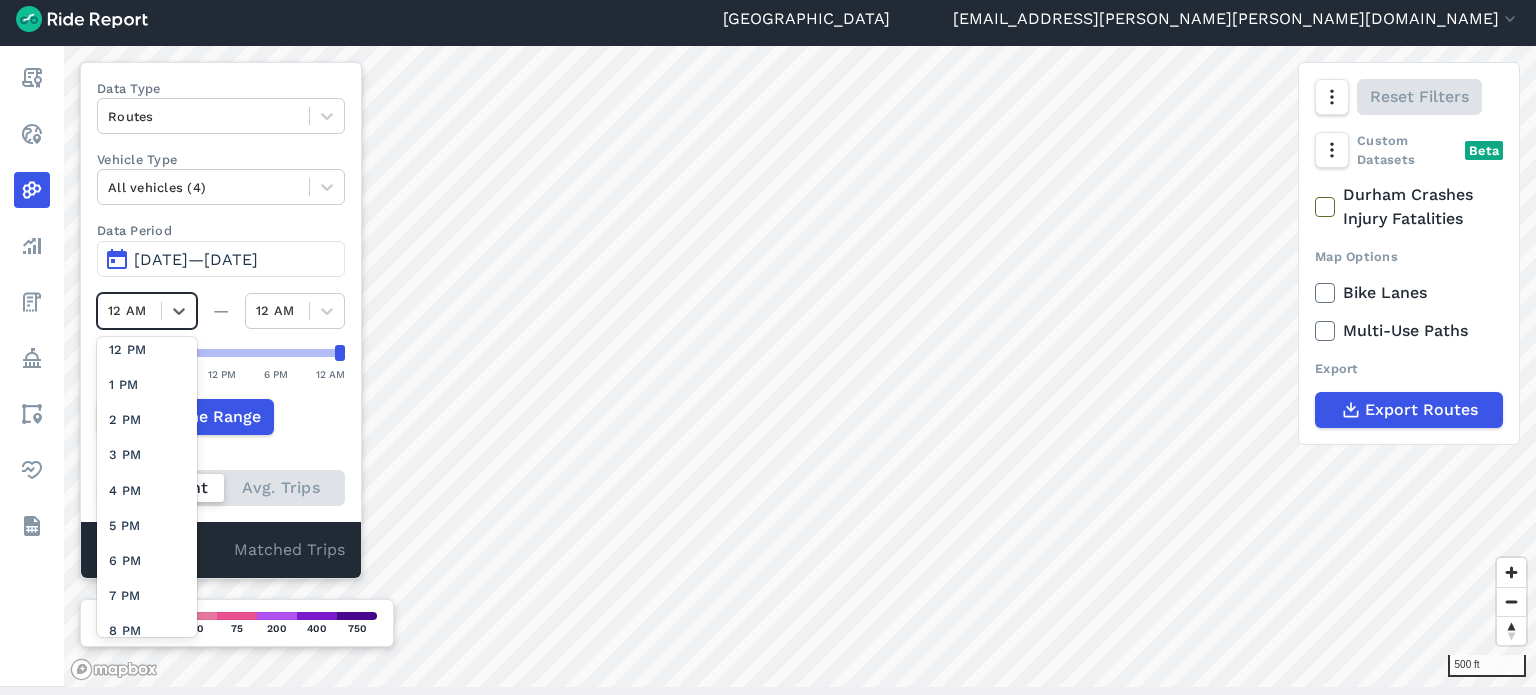 scroll, scrollTop: 416, scrollLeft: 0, axis: vertical 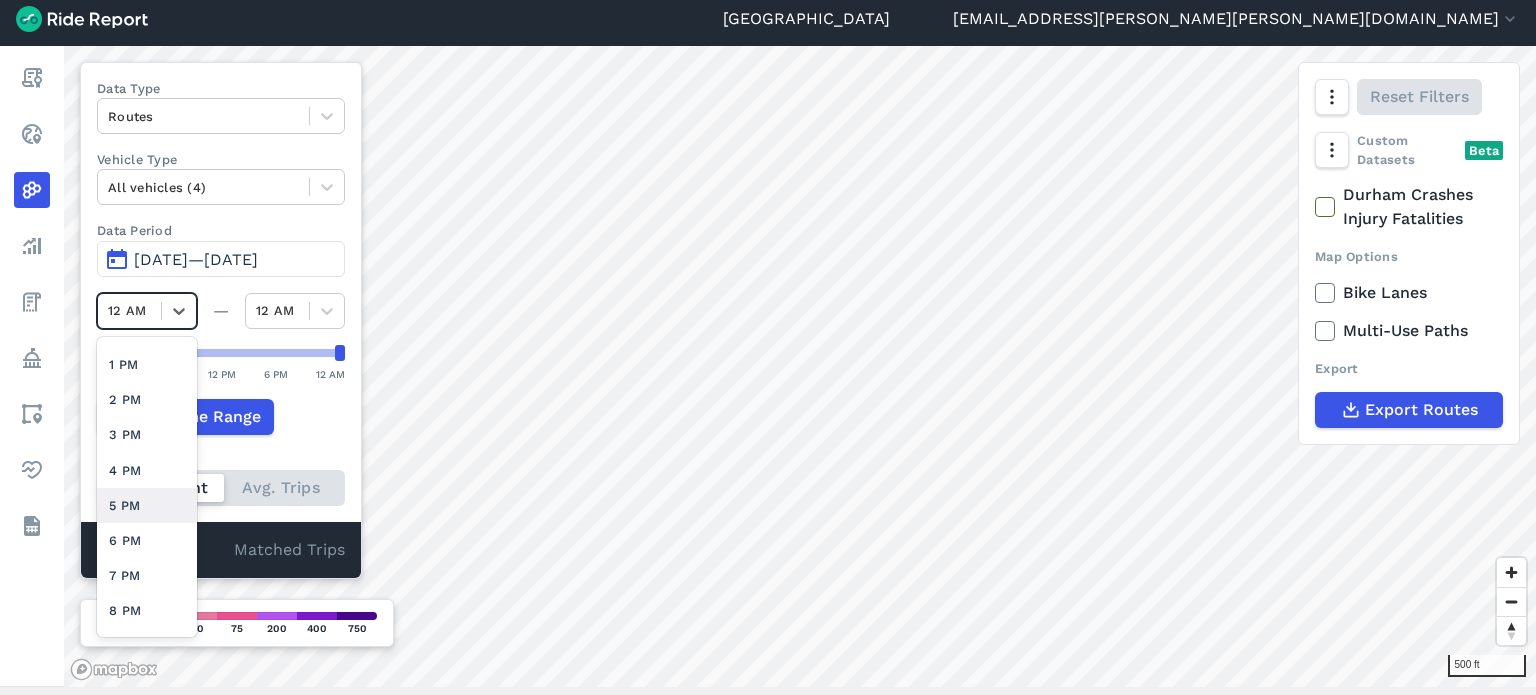 click on "5 PM" at bounding box center (147, 505) 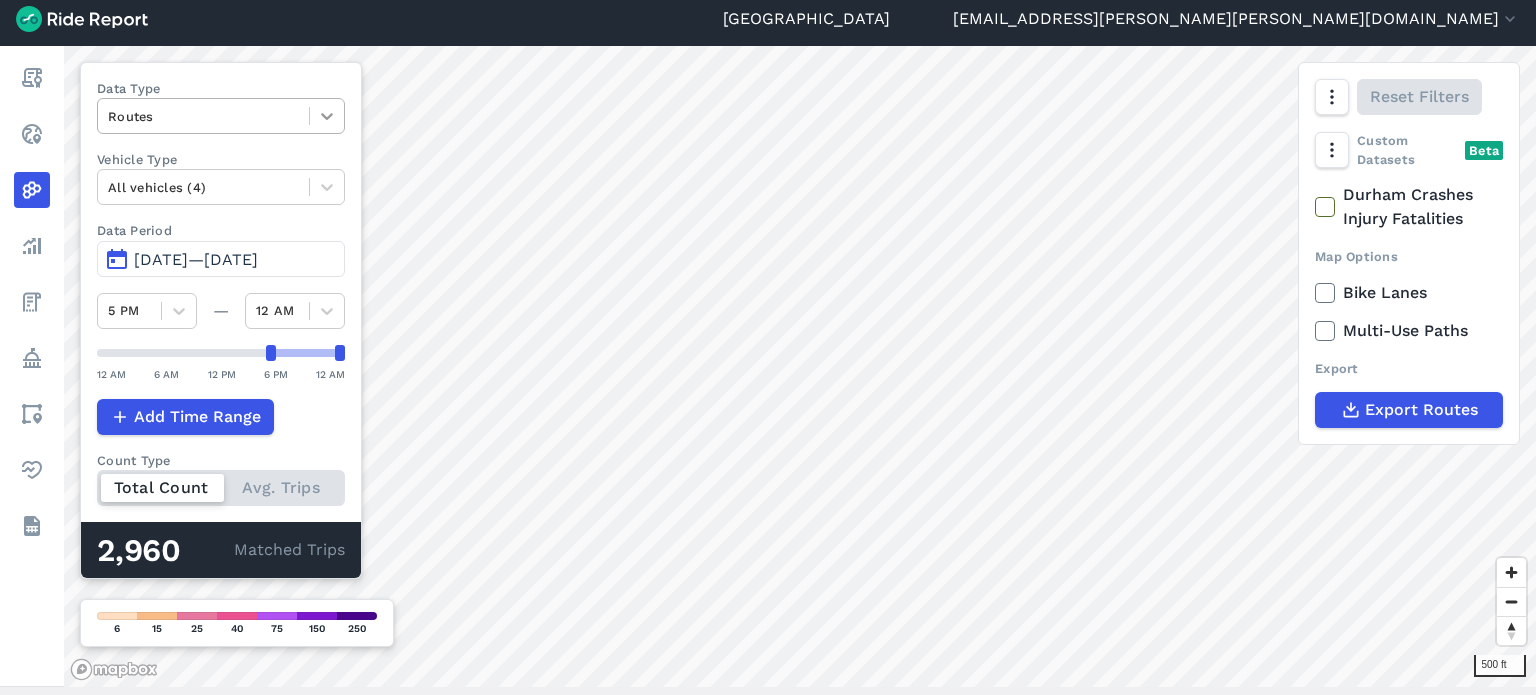 click 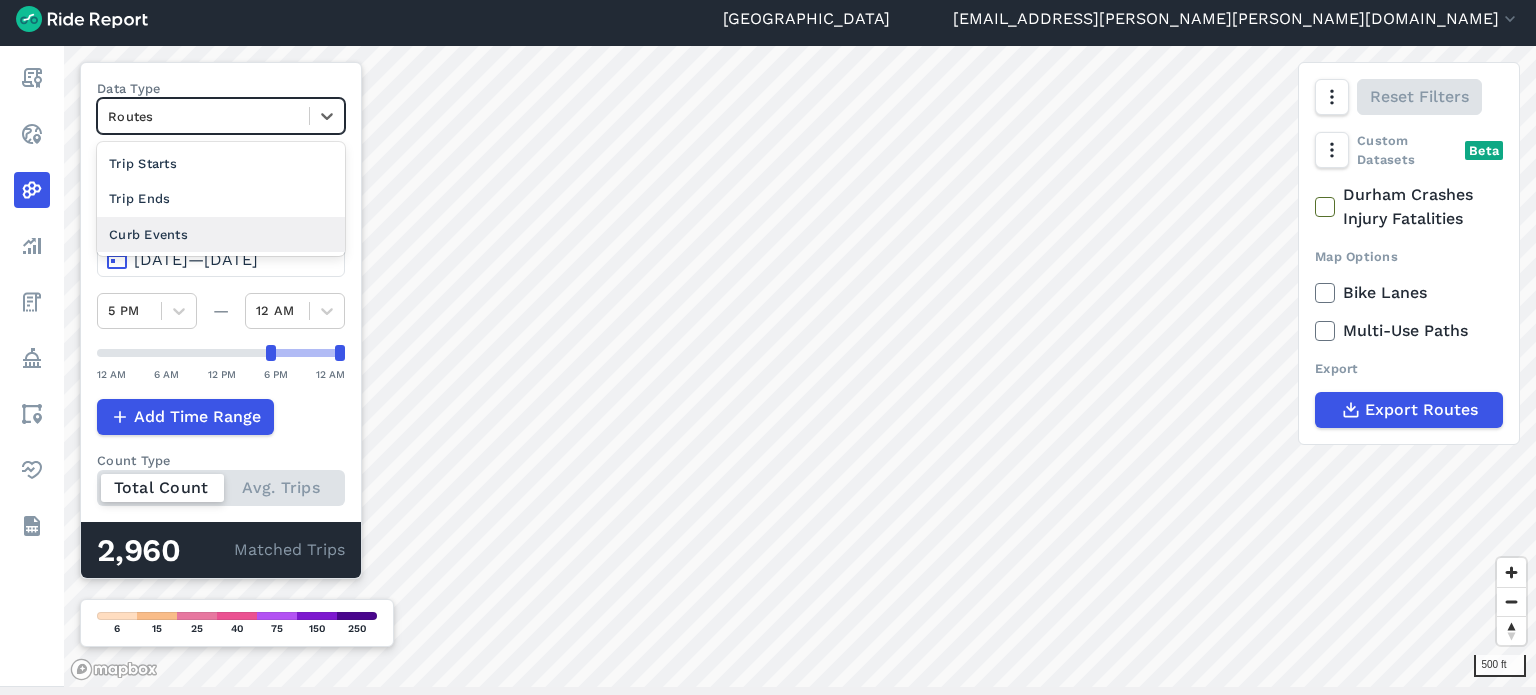 click on "Curb Events" at bounding box center (221, 234) 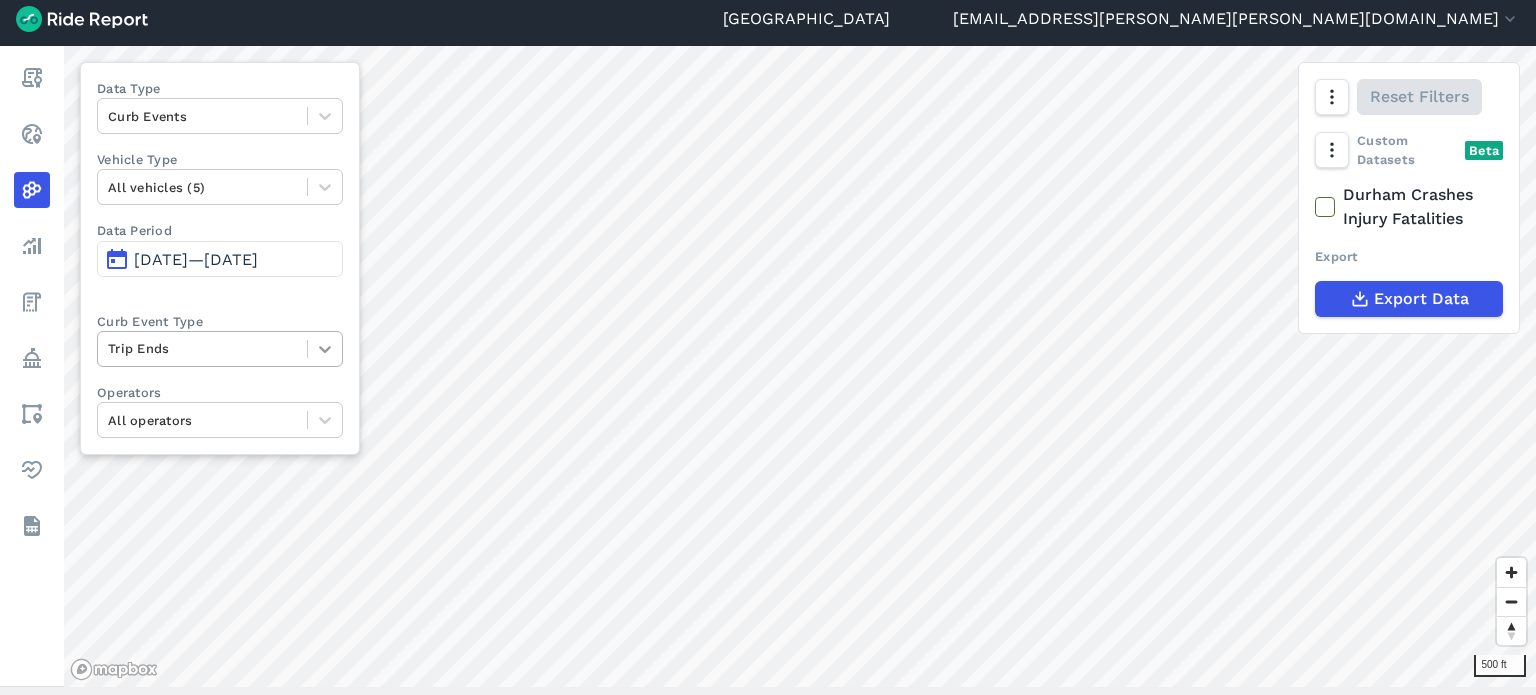 click at bounding box center (325, 349) 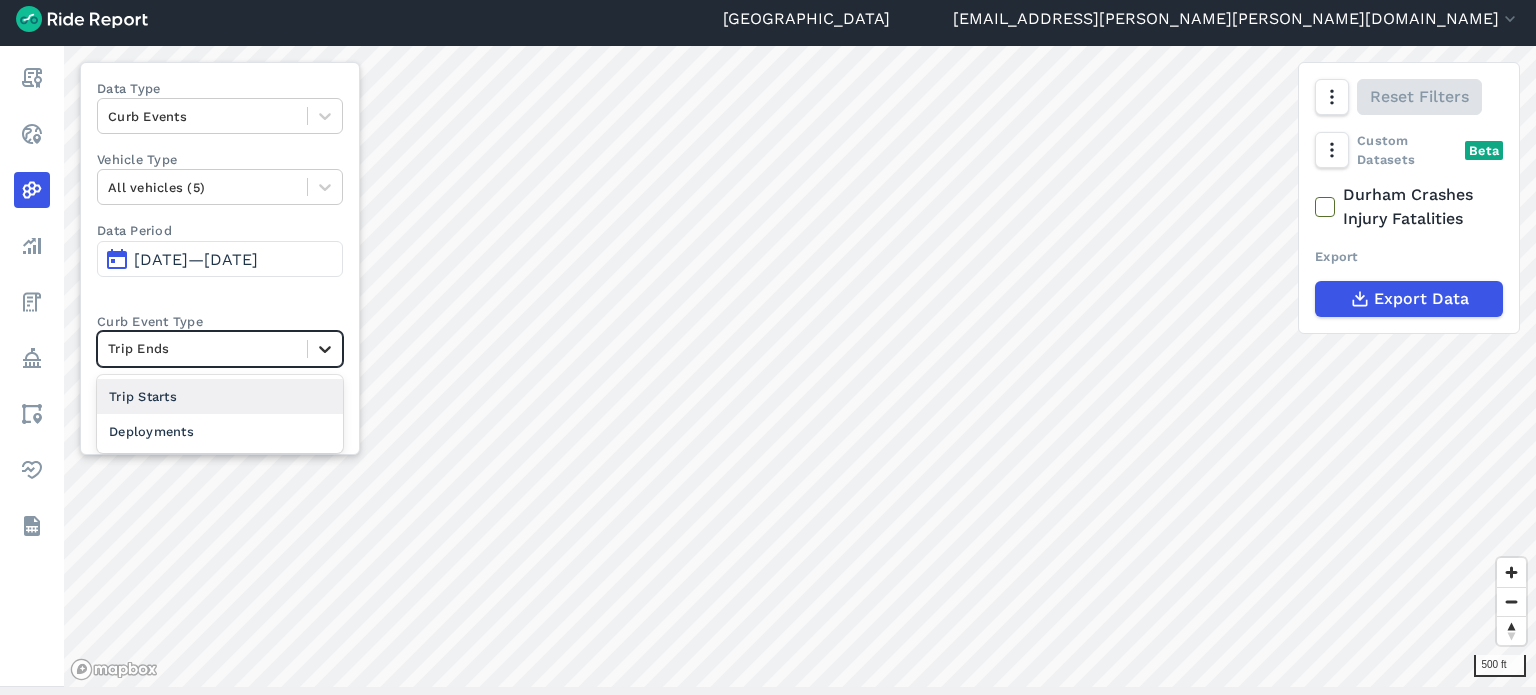 click 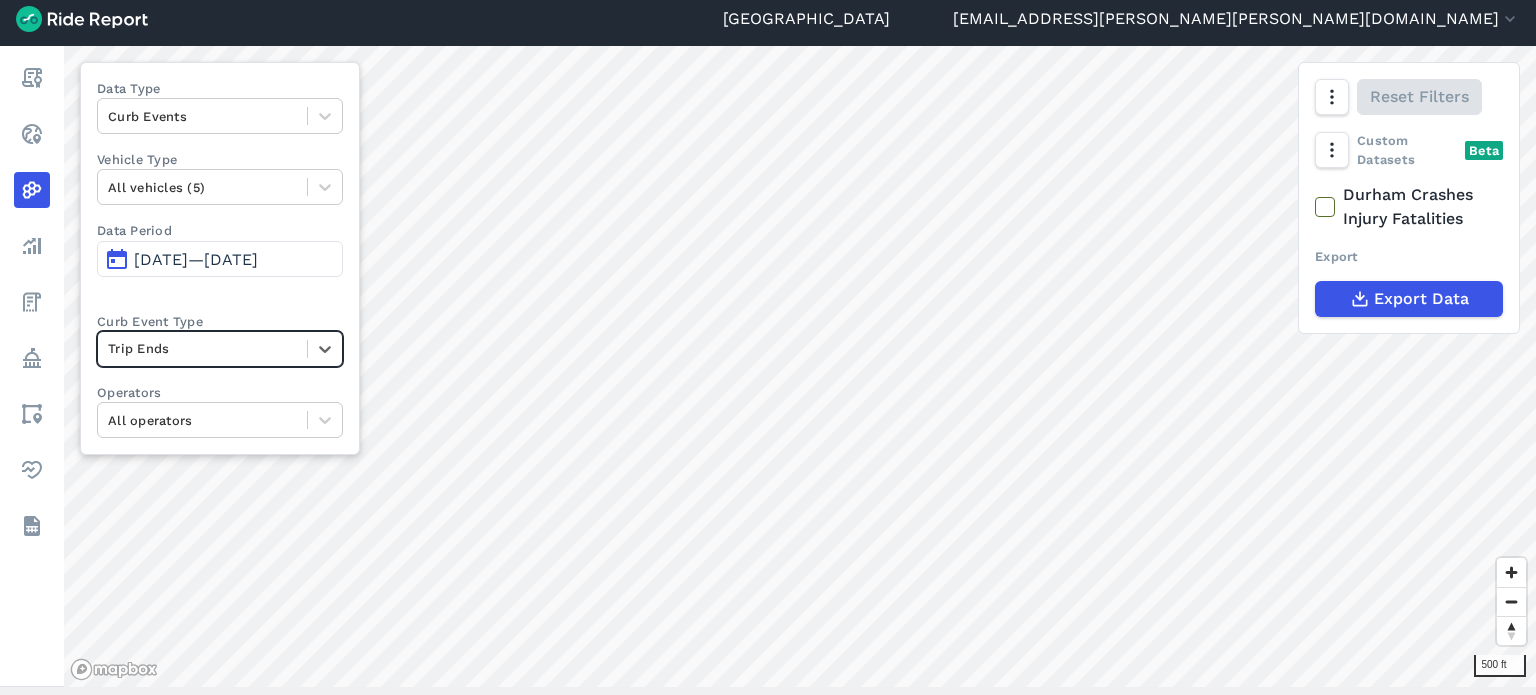 click on "Data Type Curb Events Vehicle Type All vehicles (5) Data Period [DATE]—[DATE] Curb Event Type   Select is focused ,type to refine list, press Down to open the menu,  Trip Ends Operators All operators" at bounding box center [220, 258] 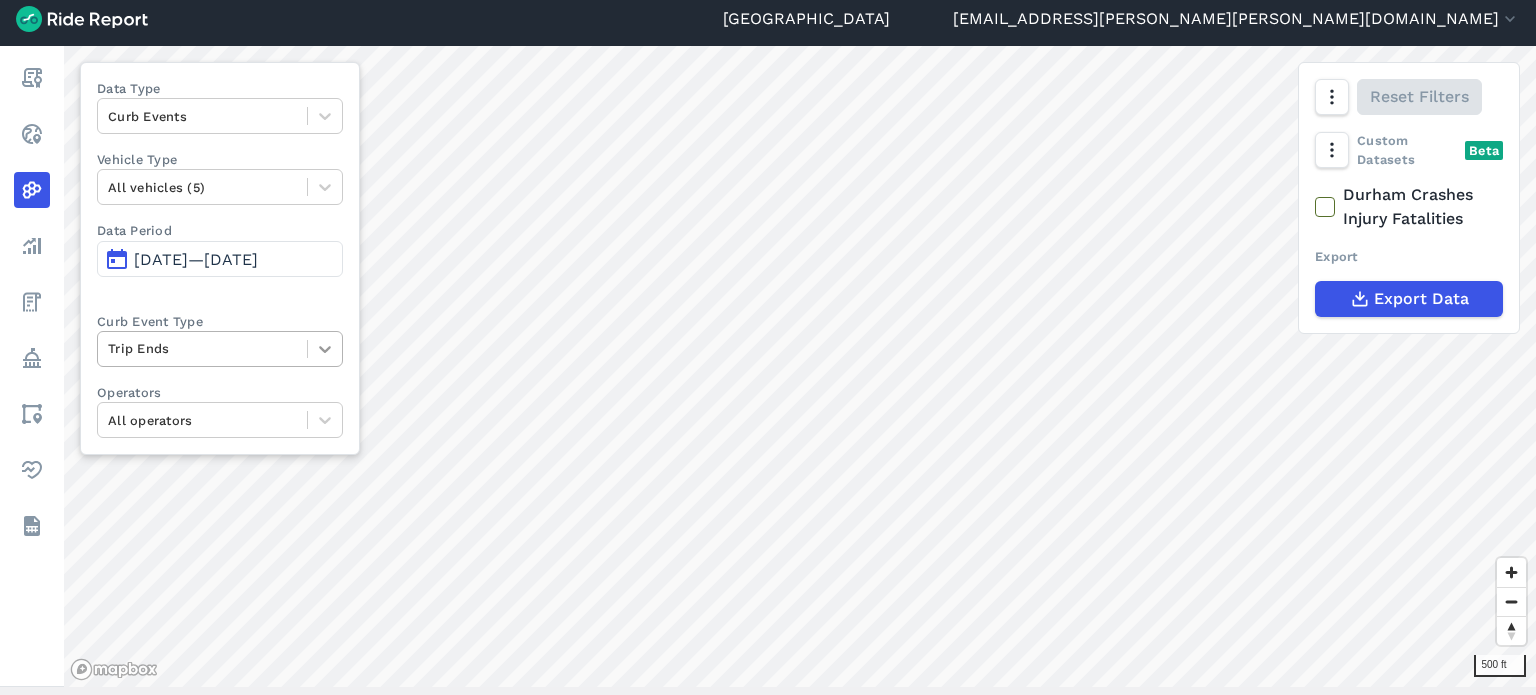 click 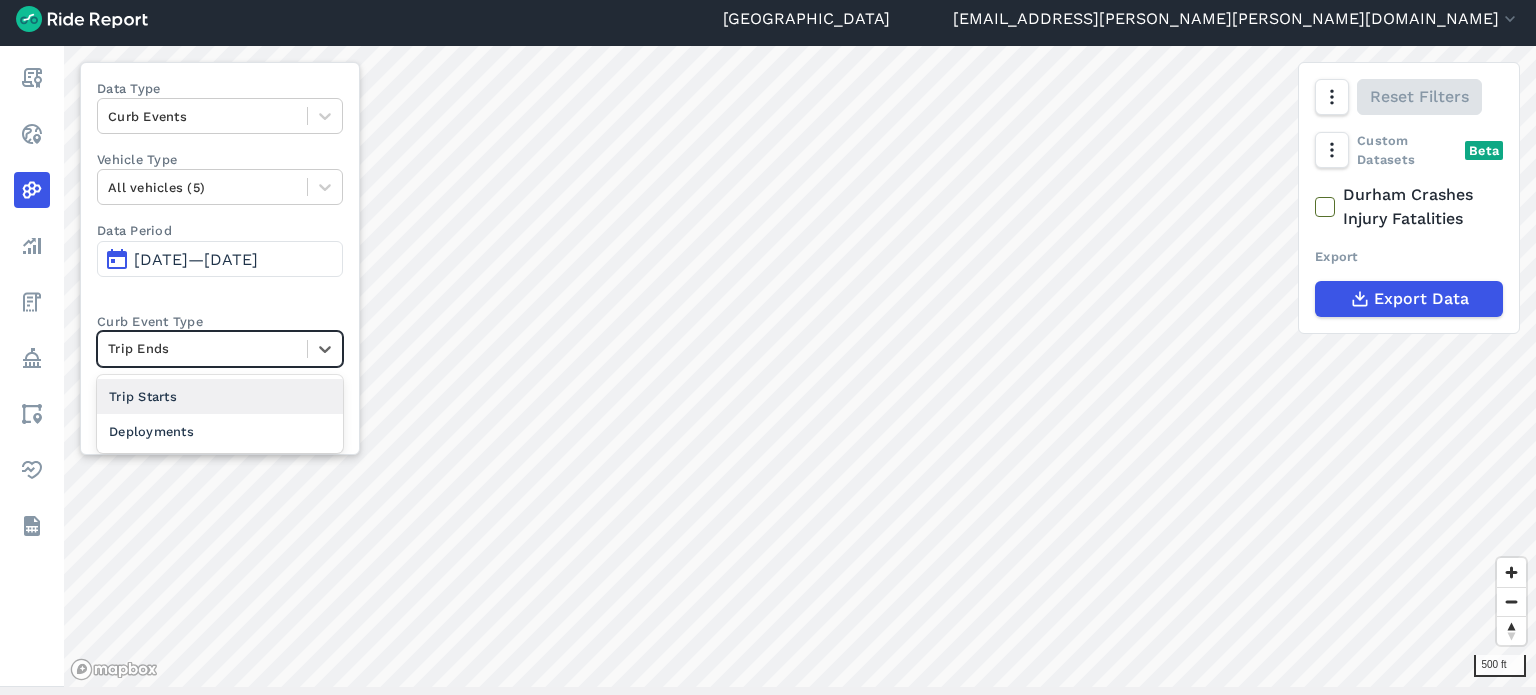 click on "Trip Starts" at bounding box center [220, 396] 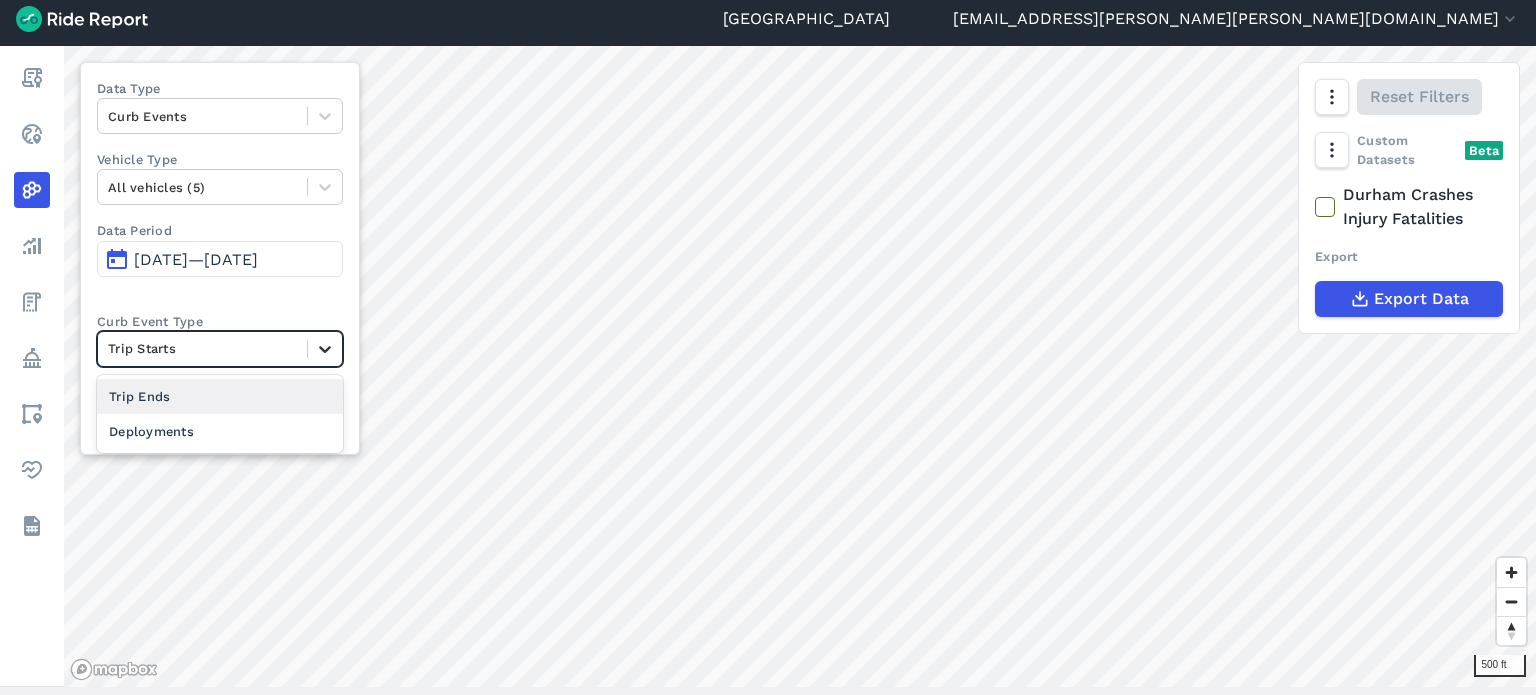 click 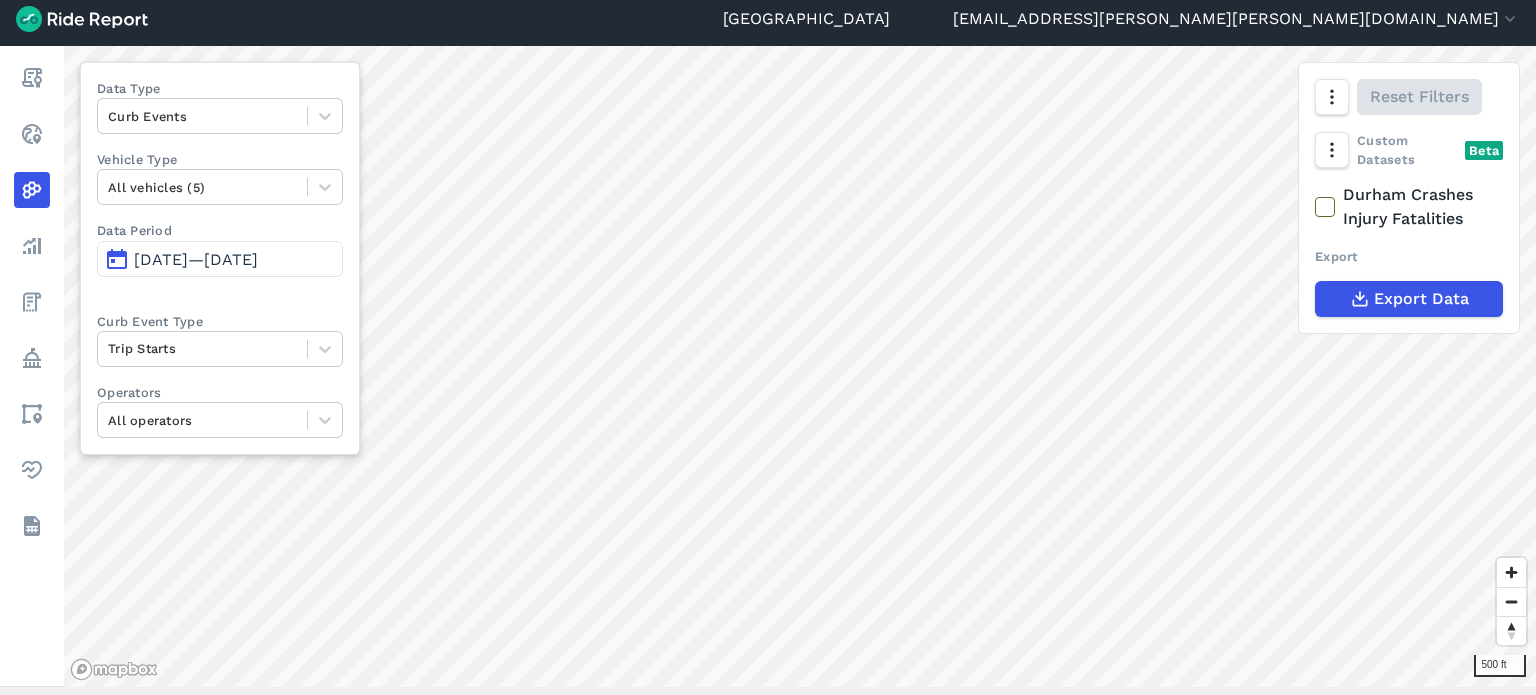 click on "Data Type Curb Events Vehicle Type All vehicles (5) Data Period [DATE]—[DATE] Curb Event Type Trip Starts Operators All operators" at bounding box center [220, 258] 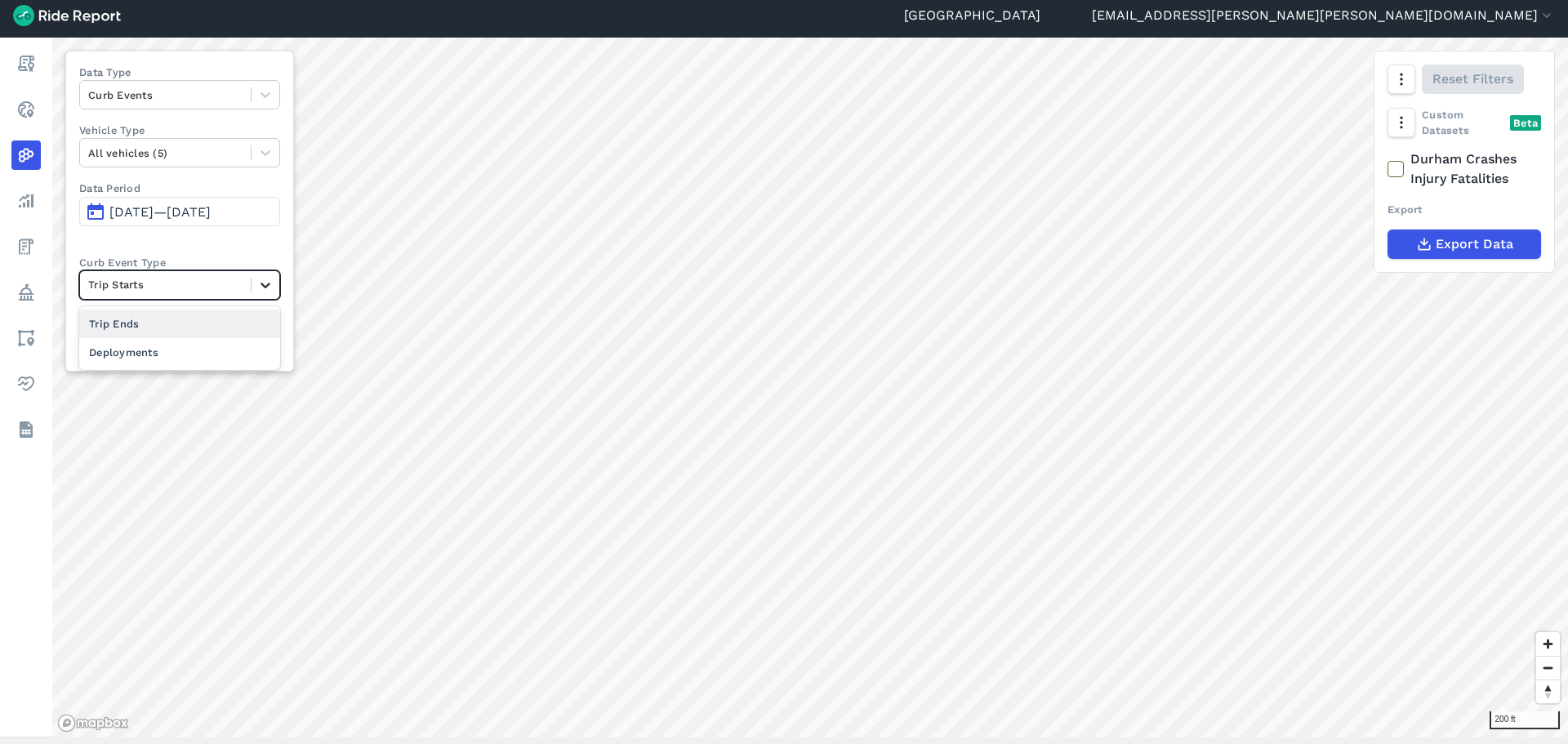 click at bounding box center [265, 285] 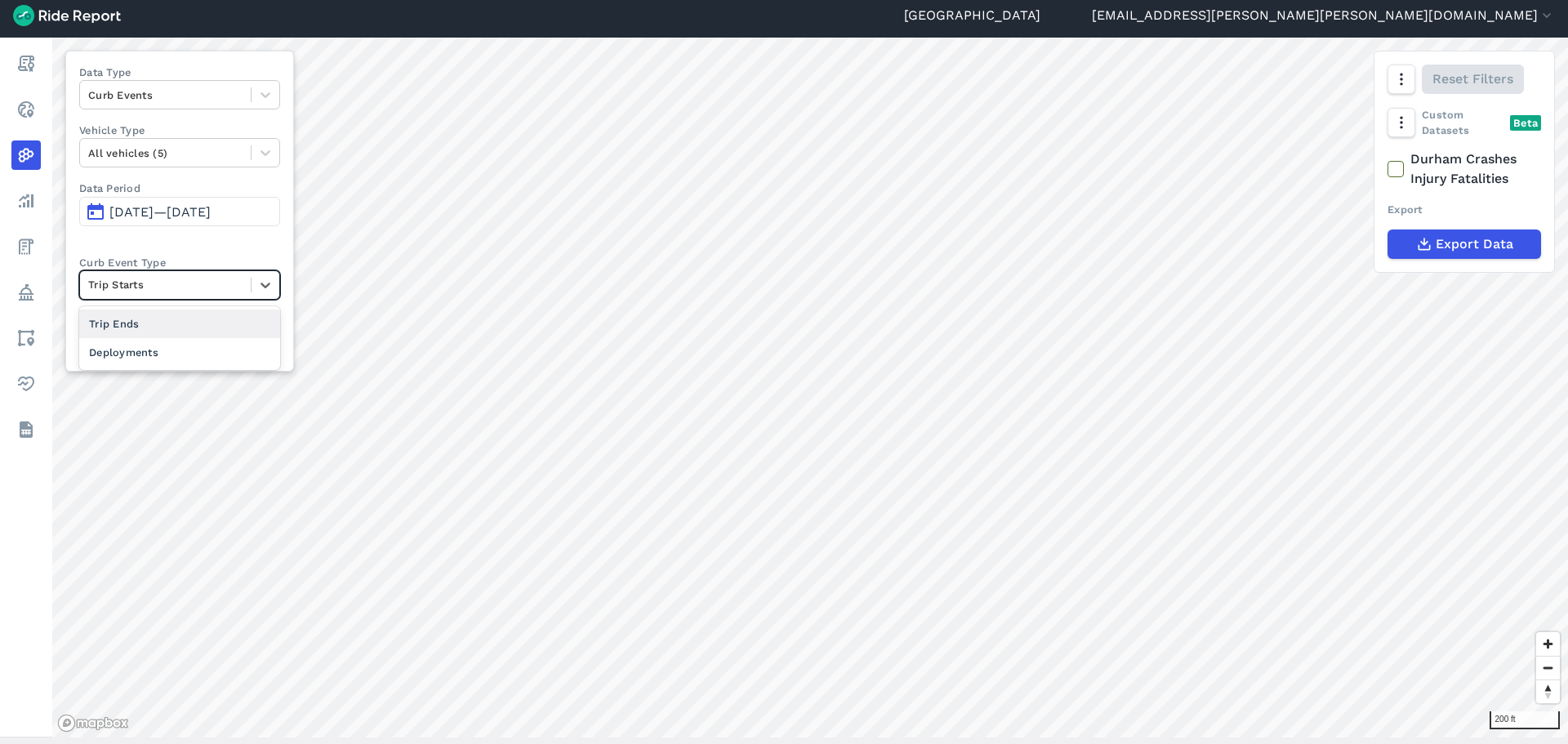 click on "Trip Ends" at bounding box center (180, 323) 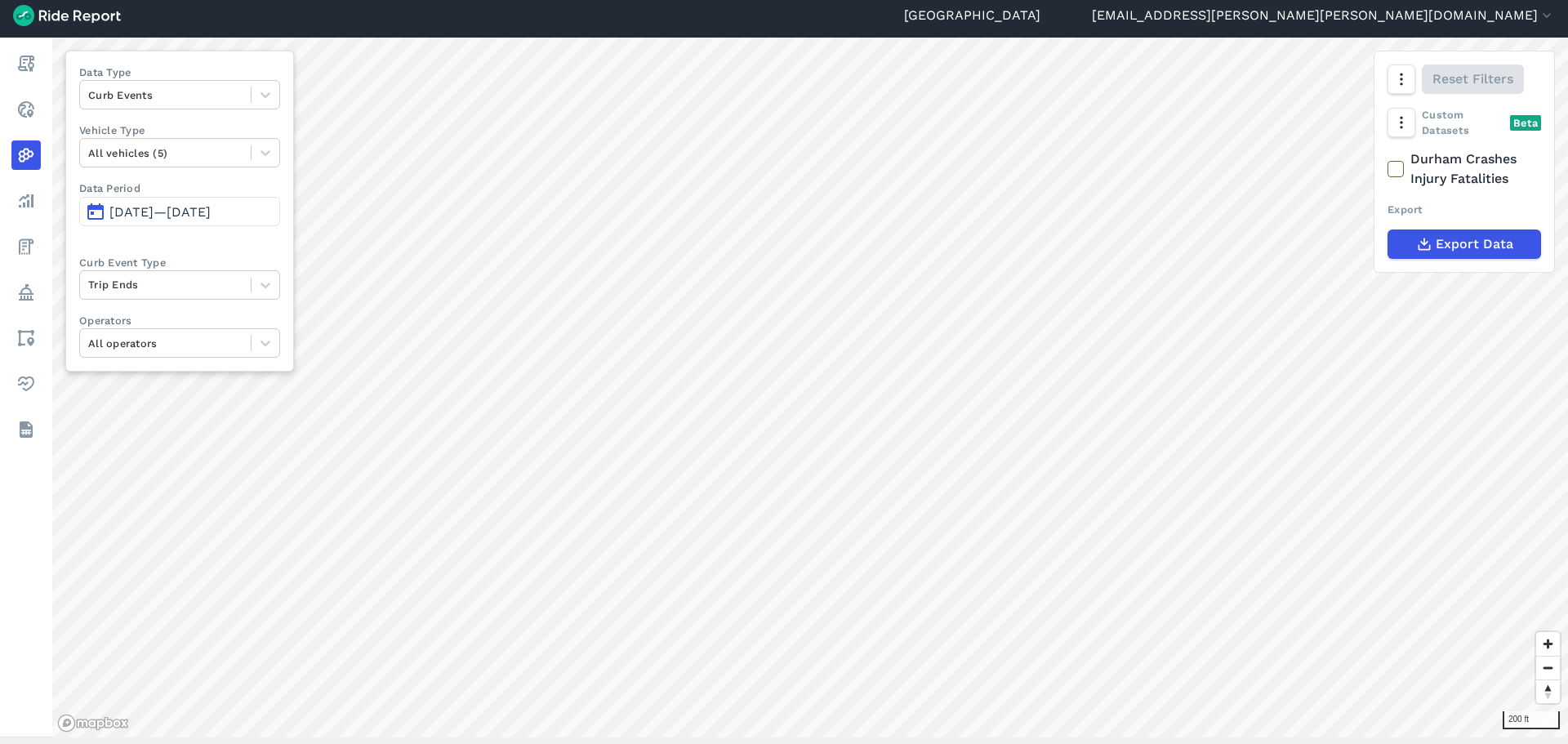 click on "Durham [EMAIL_ADDRESS][PERSON_NAME][PERSON_NAME][DOMAIN_NAME] Settings Terms Sign Out" at bounding box center [784, 16] 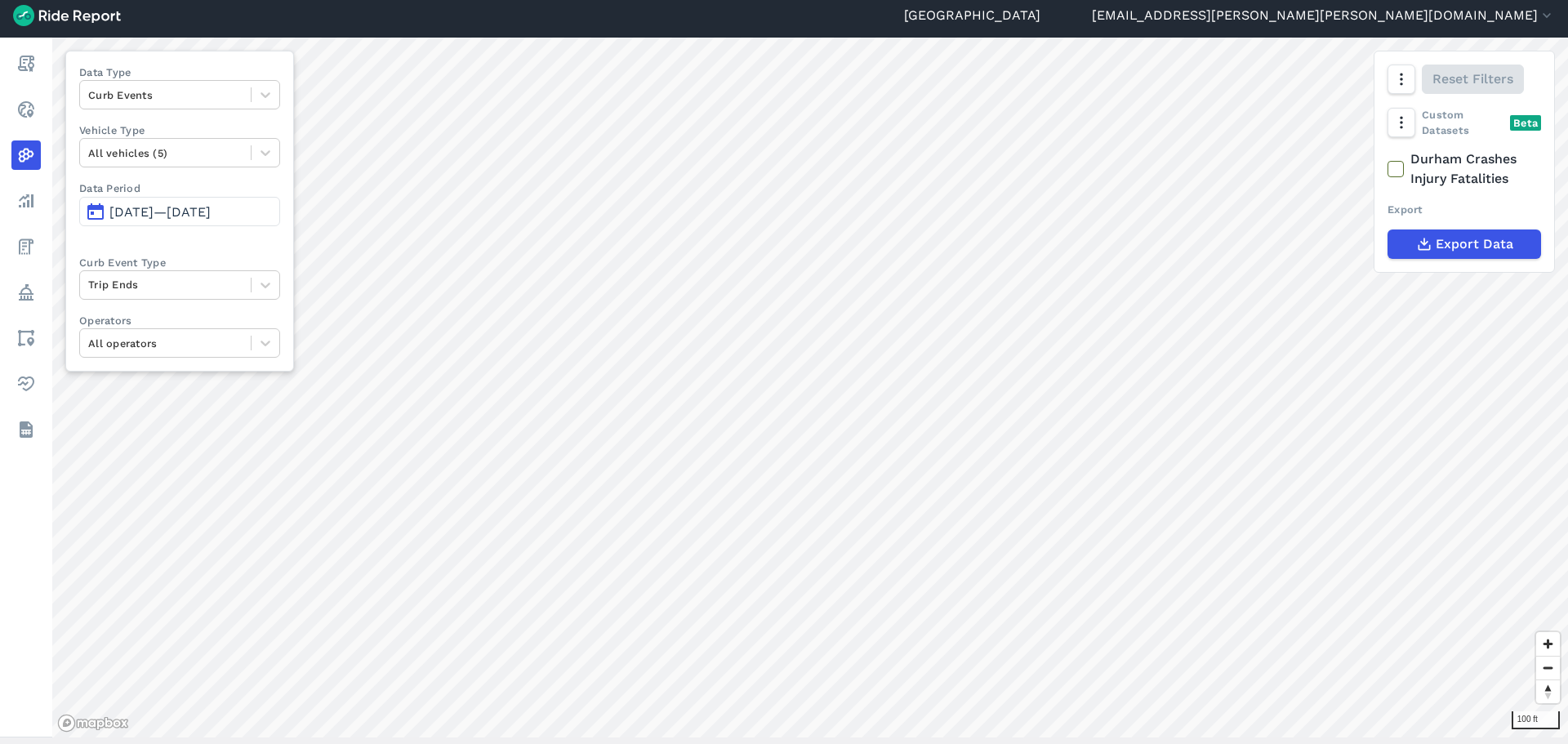 click on "Durham [EMAIL_ADDRESS][PERSON_NAME][PERSON_NAME][DOMAIN_NAME] Settings Terms Sign Out Report Realtime Heatmaps Analyze Fees Policy Areas Health Datasets 100 ft Data Type Curb Events Vehicle Type All vehicles (5) Data Period [DATE]—[DATE] Curb Event Type Trip Ends Operators All operators Reset Filters Custom Datasets Beta Durham Crashes Injury Fatalities Export Export Data left right up" at bounding box center [784, 365] 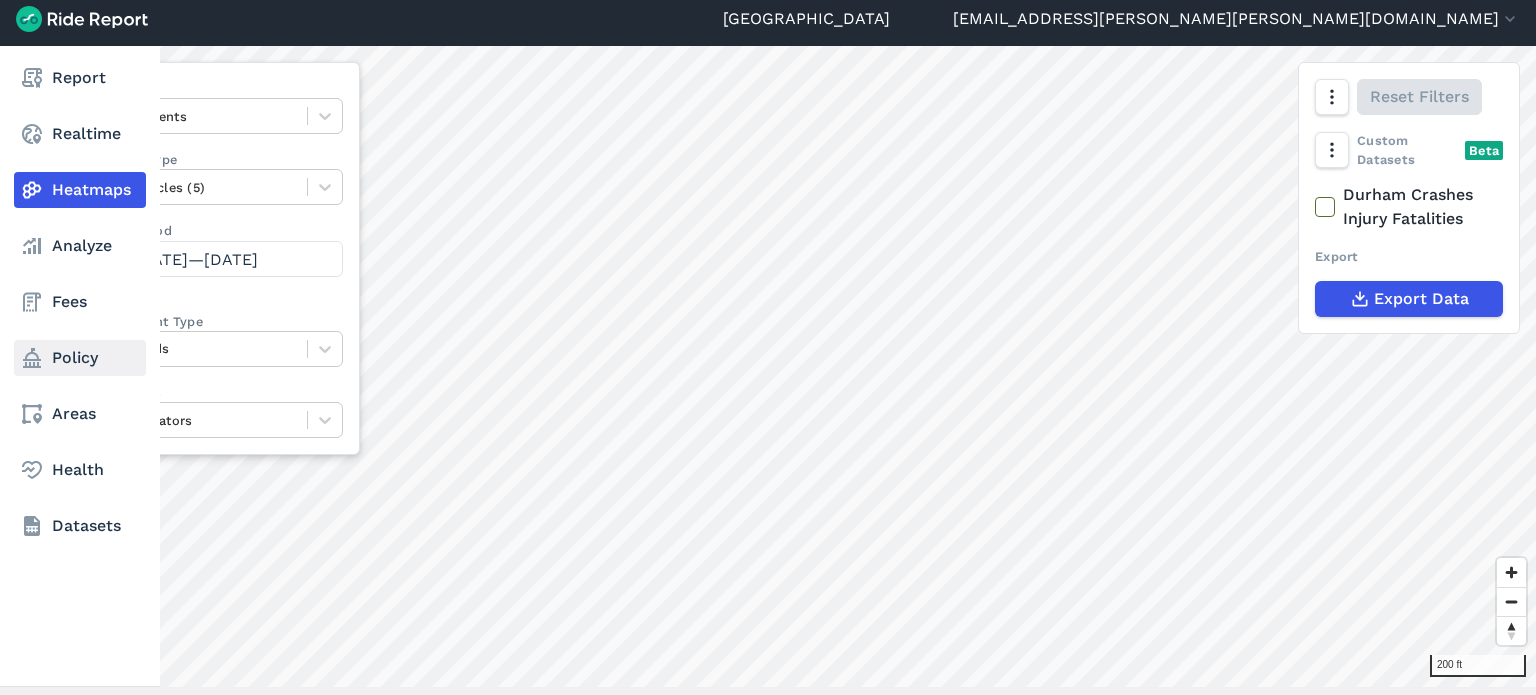 click 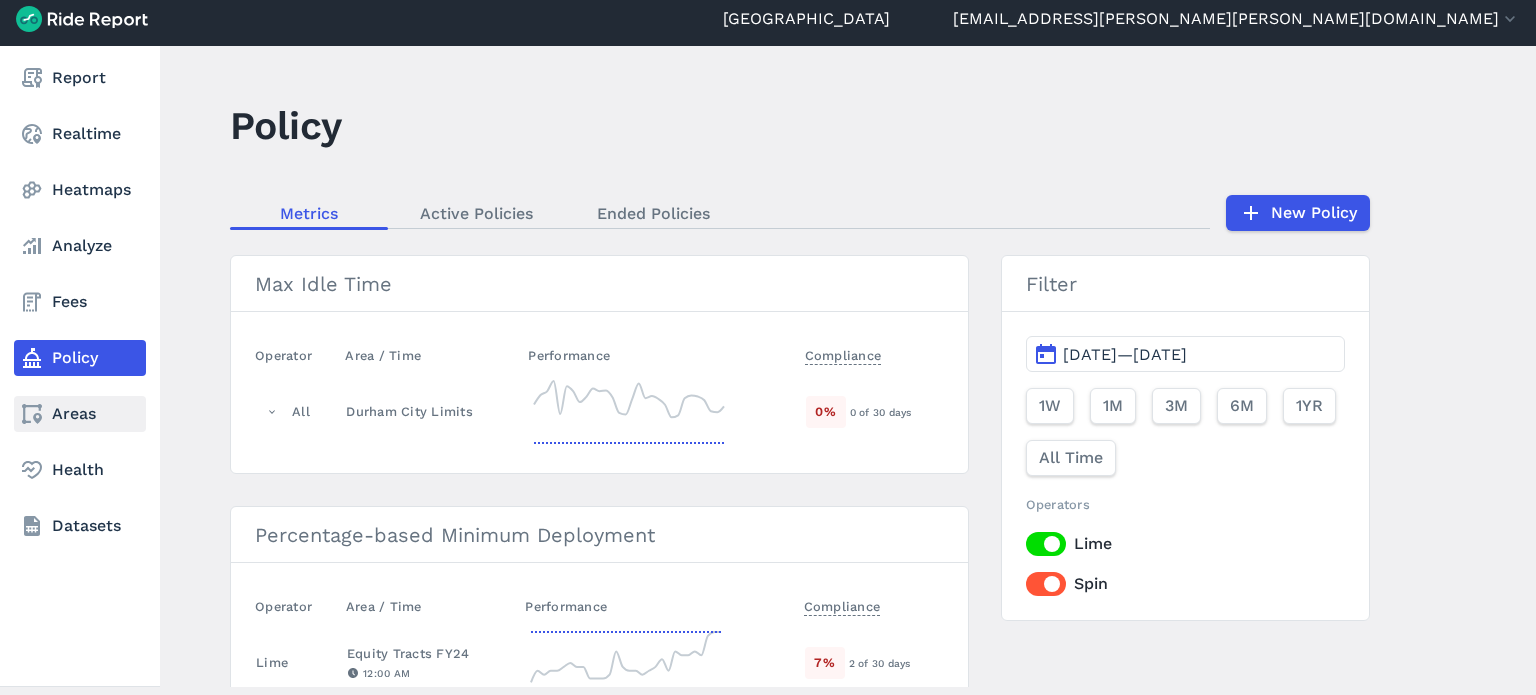 click 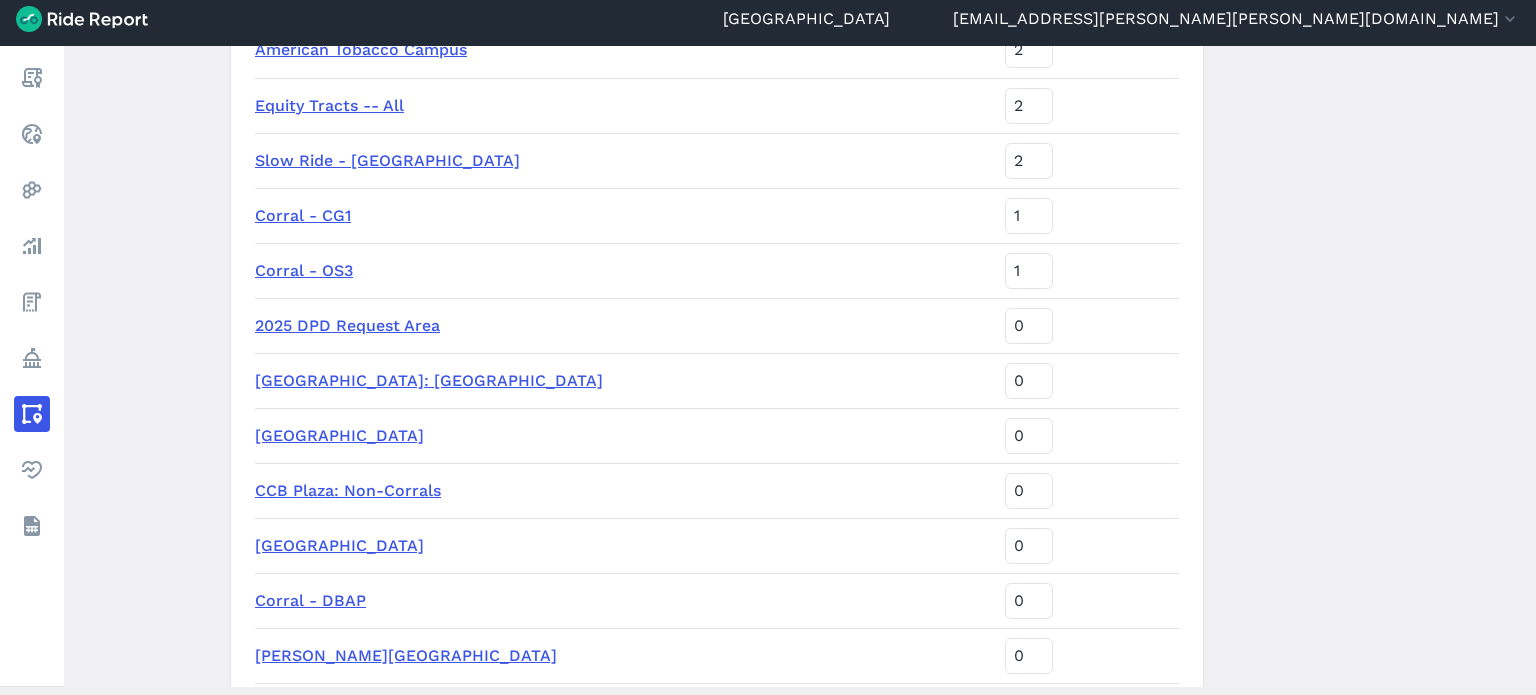 scroll, scrollTop: 300, scrollLeft: 0, axis: vertical 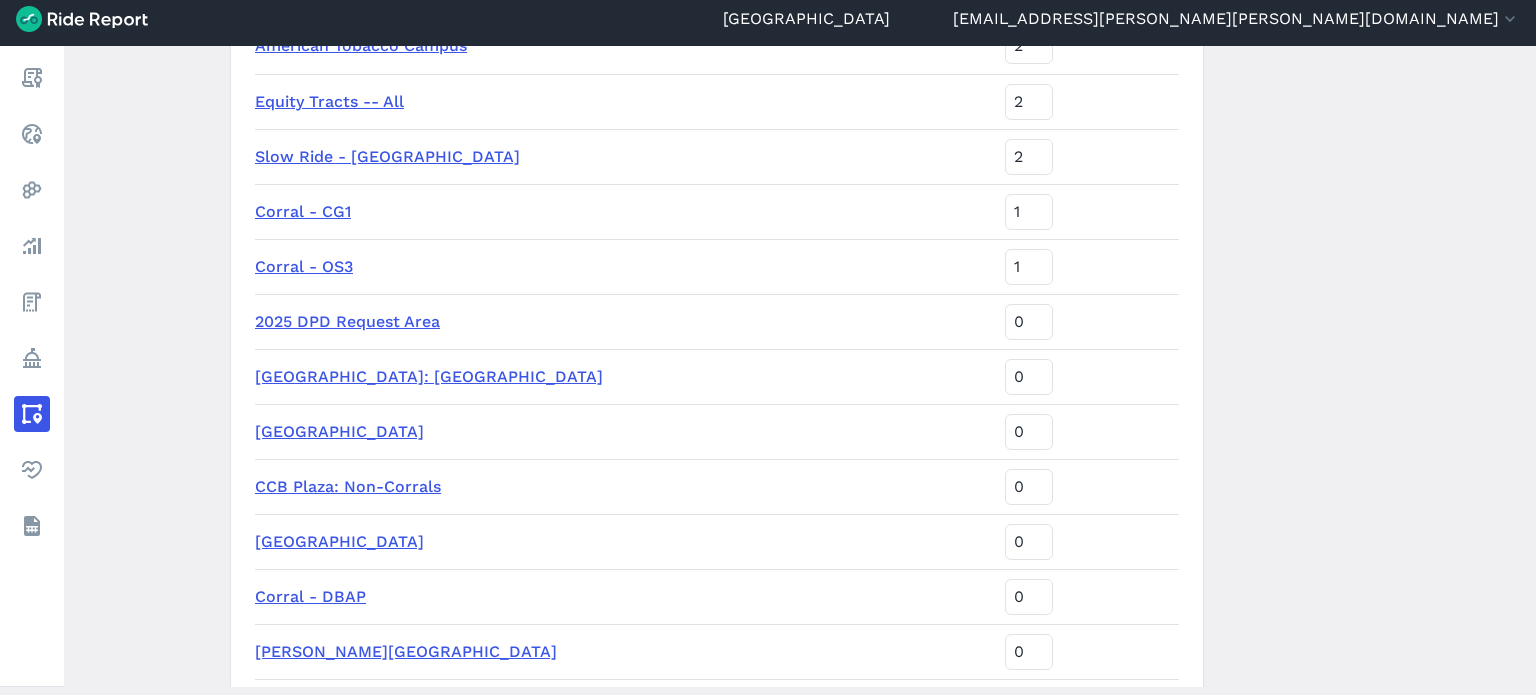 click on "2025 DPD Request Area" at bounding box center [347, 321] 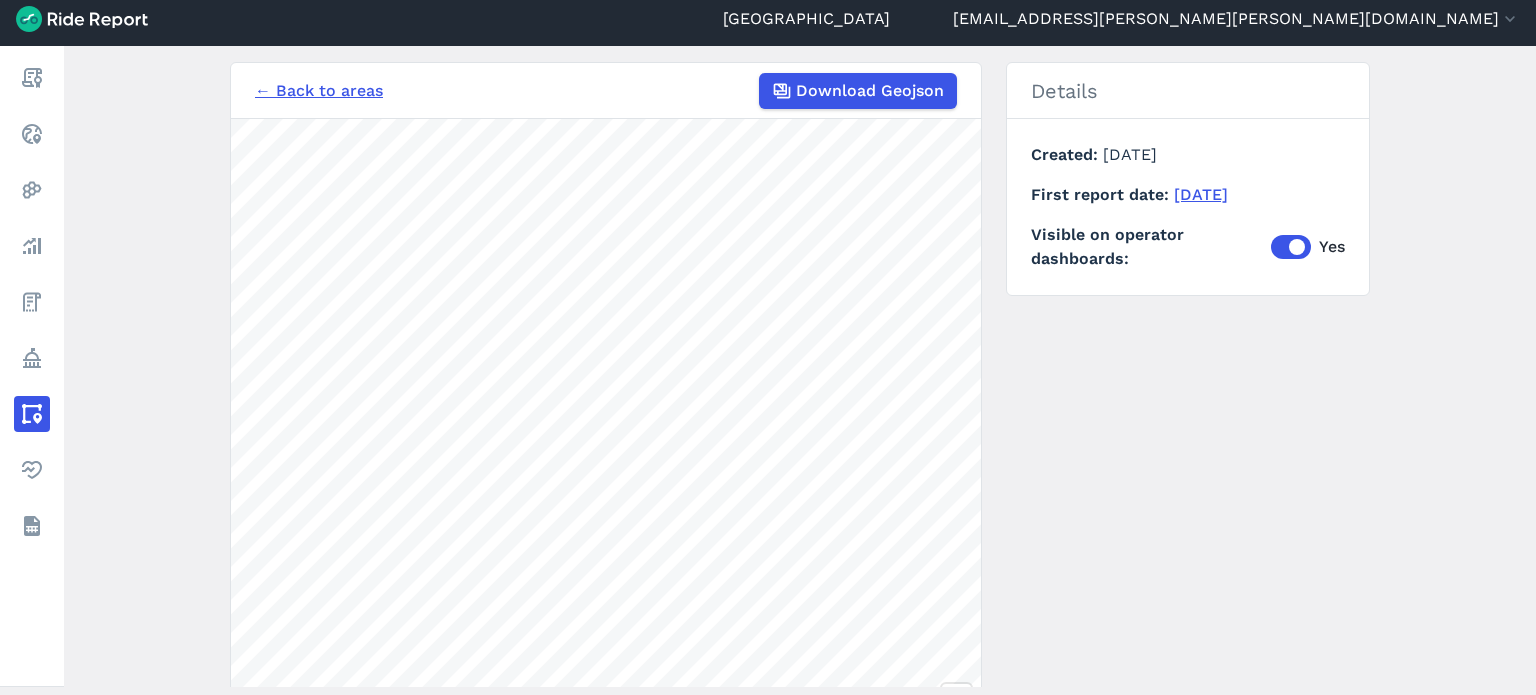 scroll, scrollTop: 161, scrollLeft: 0, axis: vertical 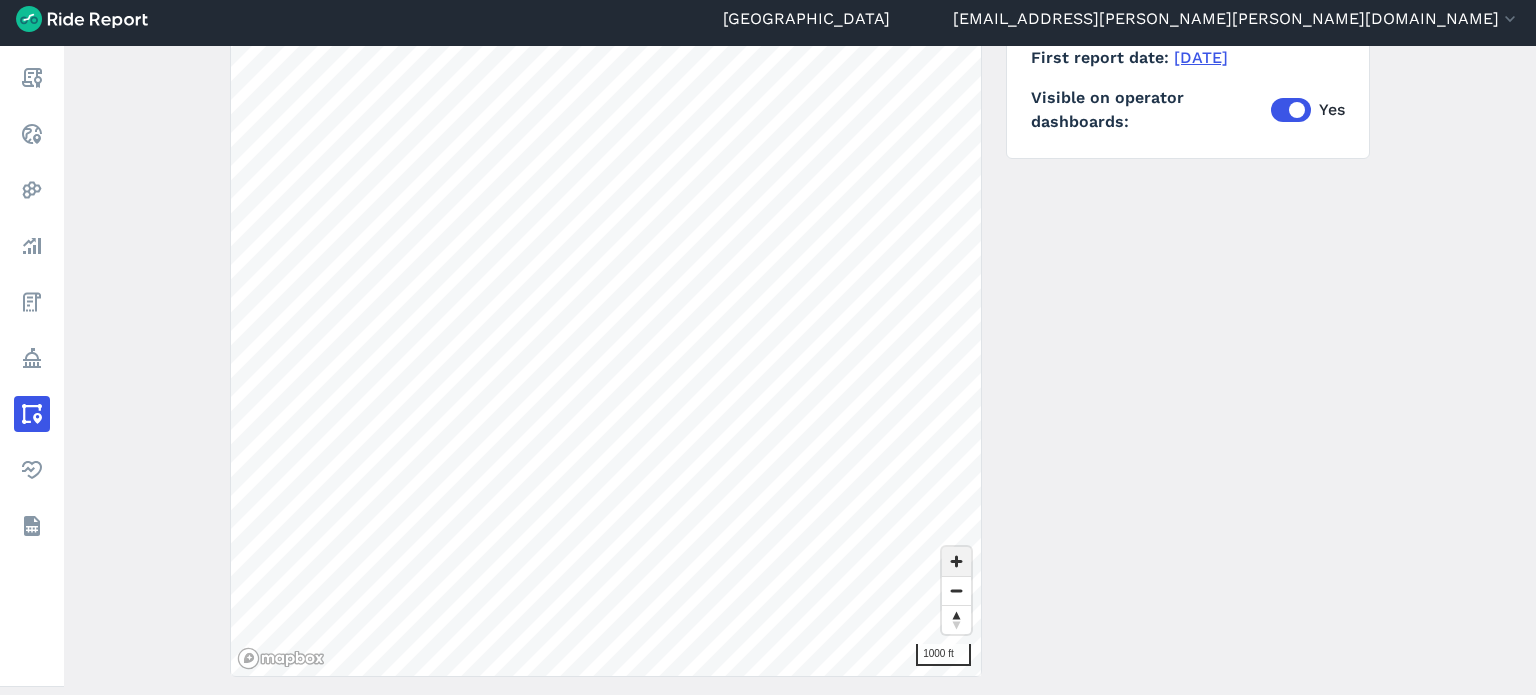 click at bounding box center [956, 561] 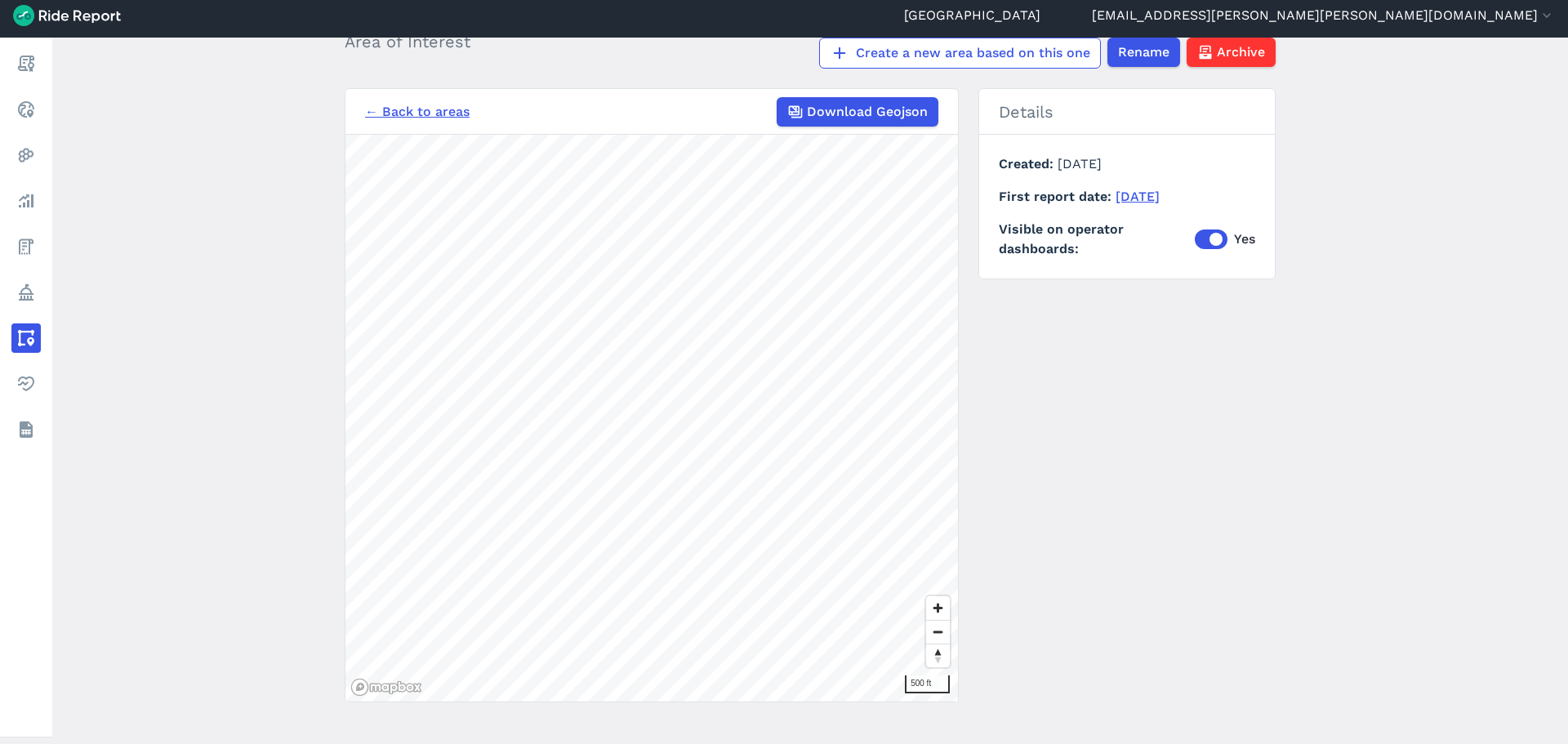 scroll, scrollTop: 119, scrollLeft: 0, axis: vertical 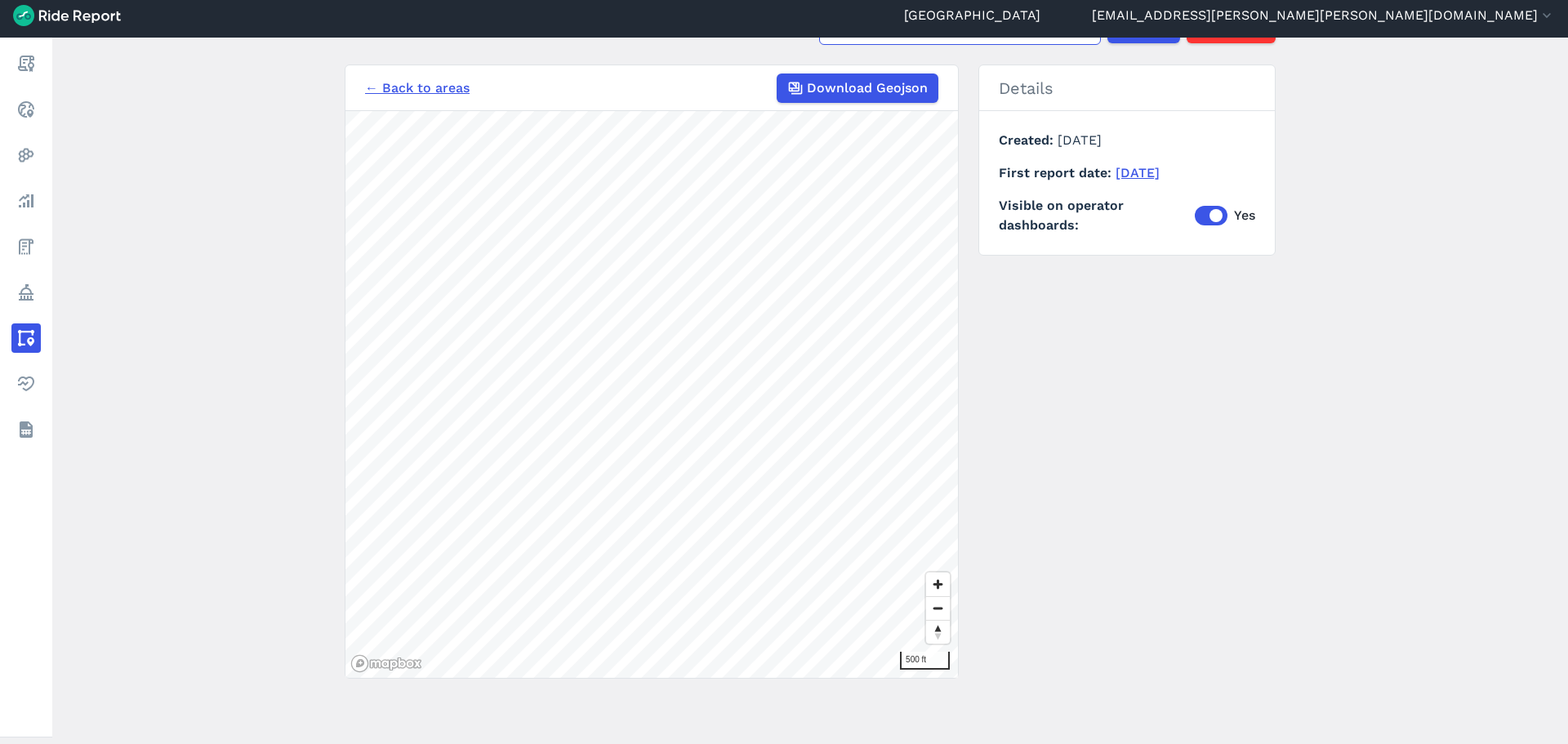 click on "2025 DPD Request Area Area of Interest Create a new area based on this one Rename Archive ← Back to areas Download Geojson 500 ft Details Created [DATE] First report date   [DATE] Visible on operator dashboards Yes" at bounding box center (810, 387) 